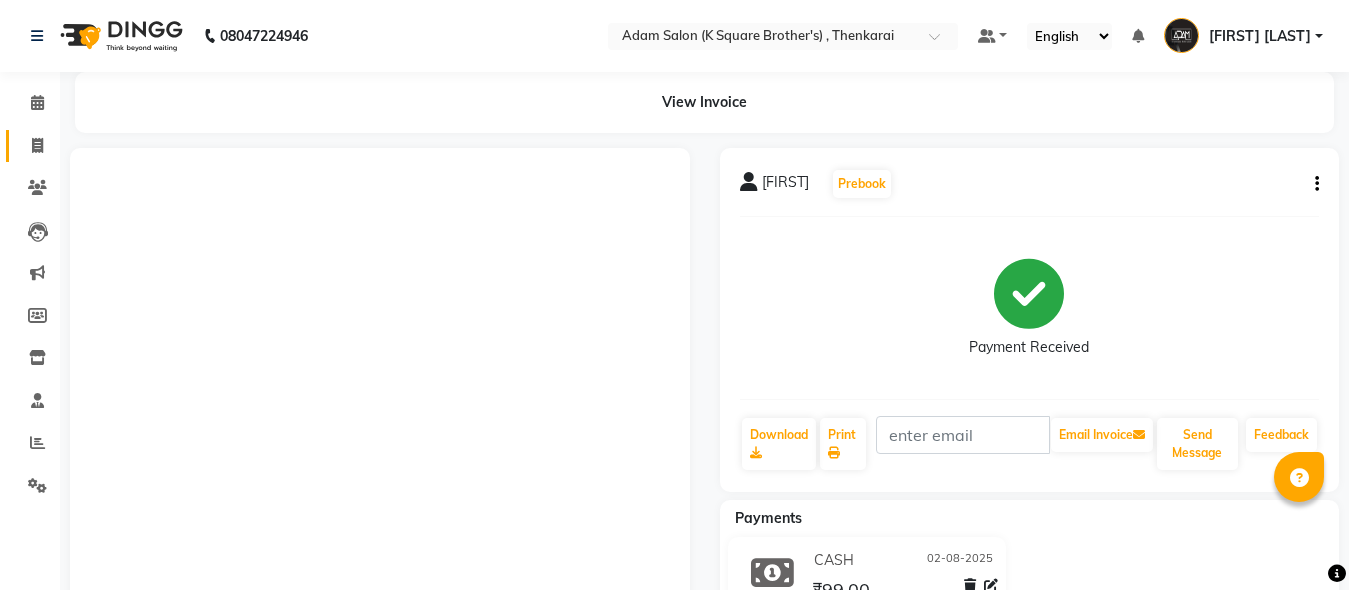 scroll, scrollTop: 0, scrollLeft: 0, axis: both 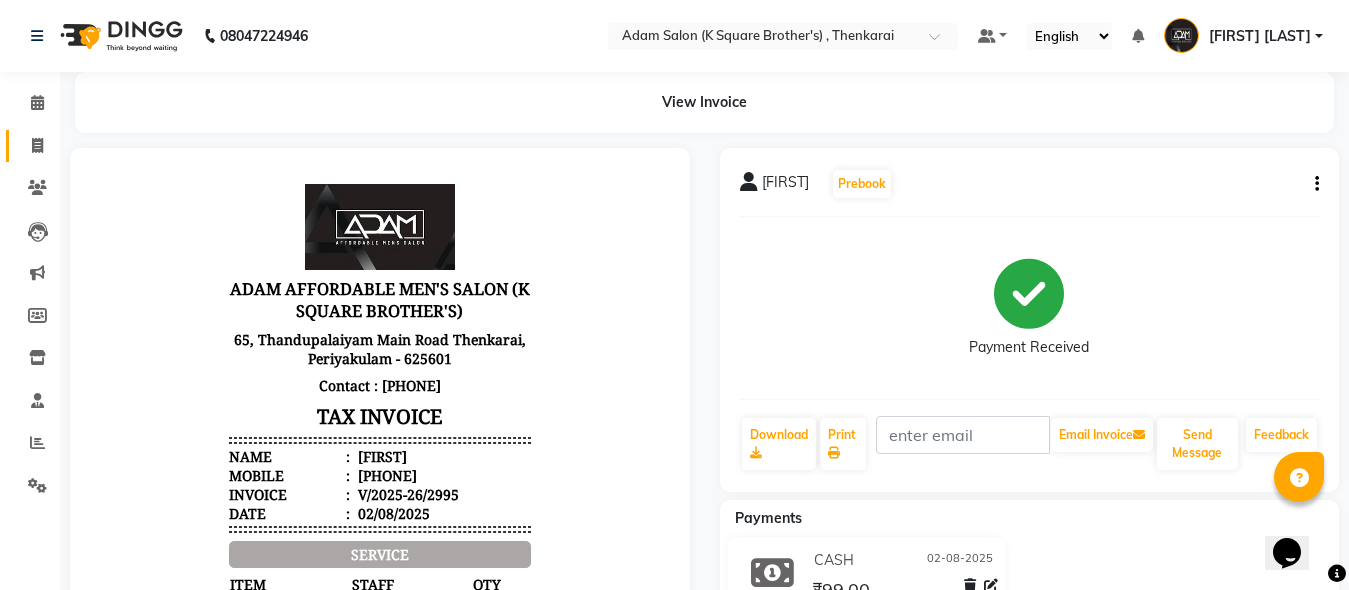 click on "Invoice" 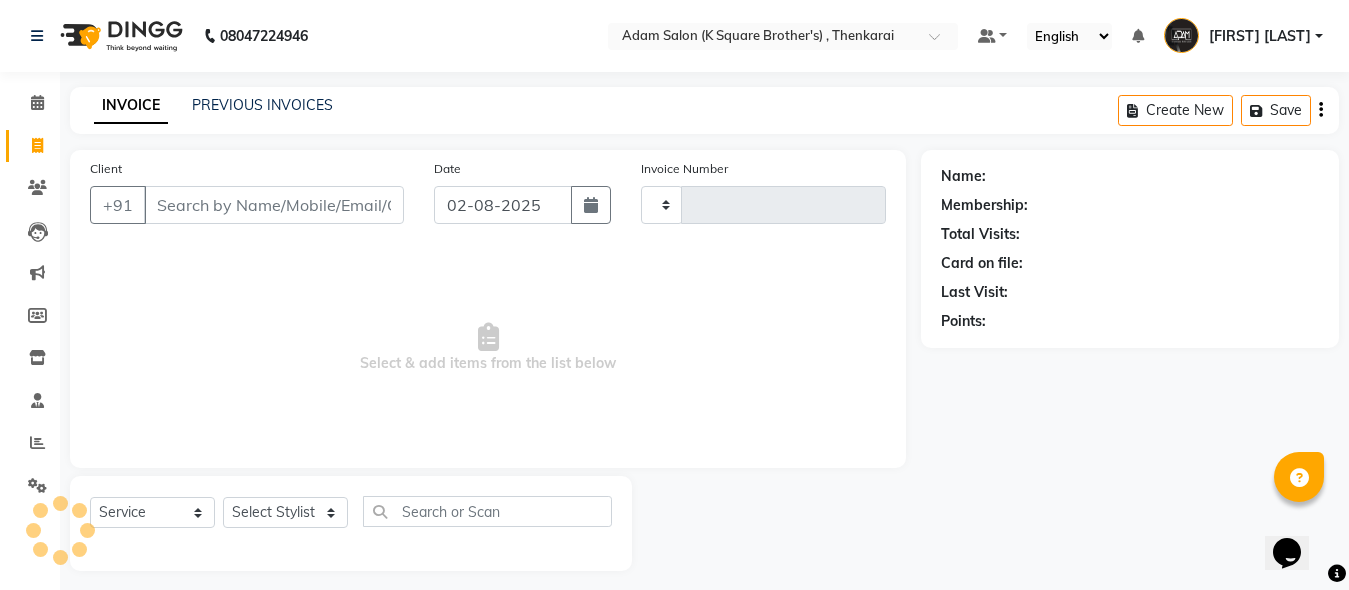 click on "Invoice" 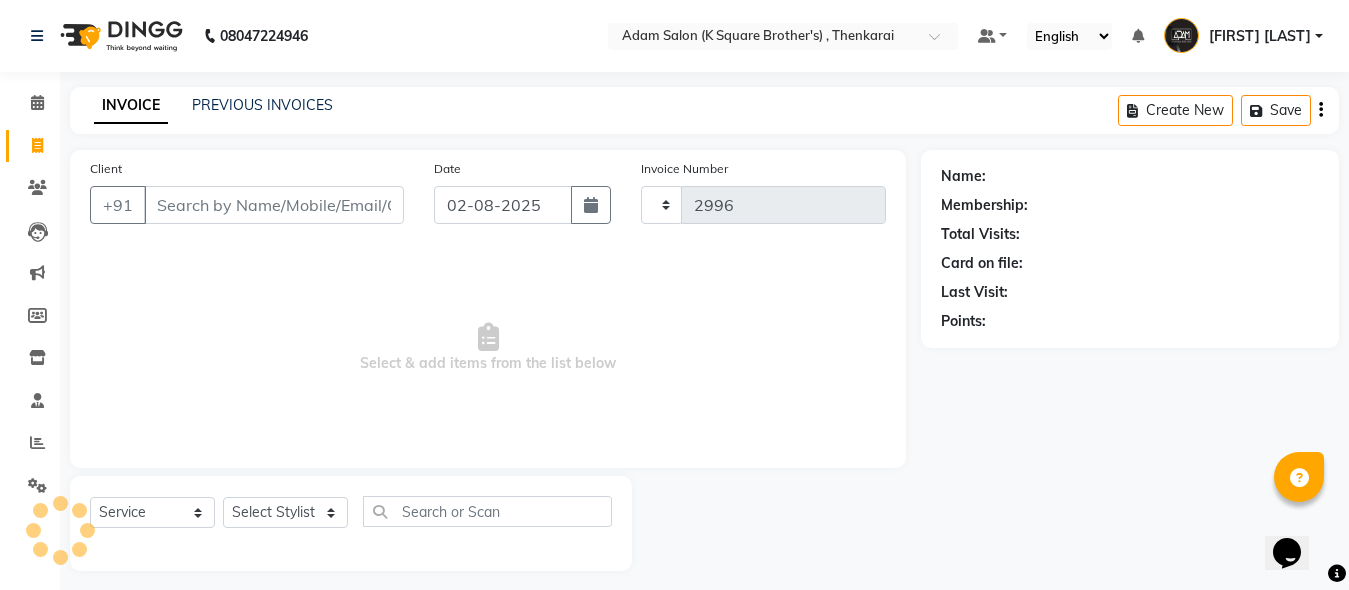 select on "8195" 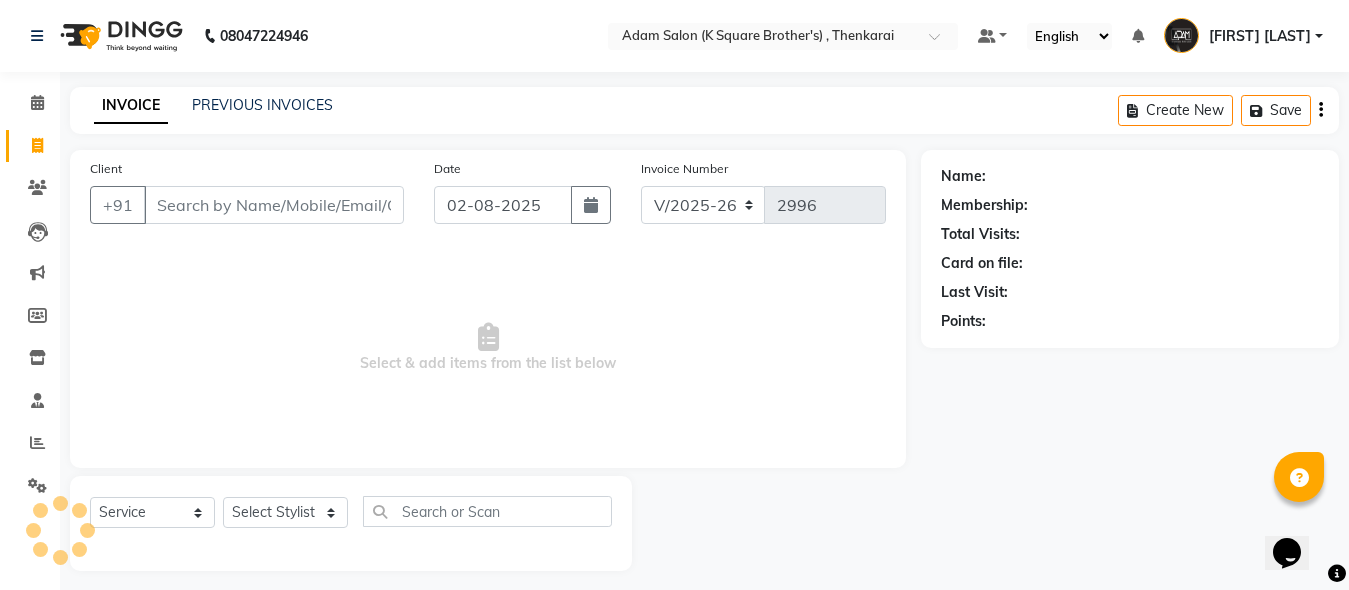 scroll, scrollTop: 11, scrollLeft: 0, axis: vertical 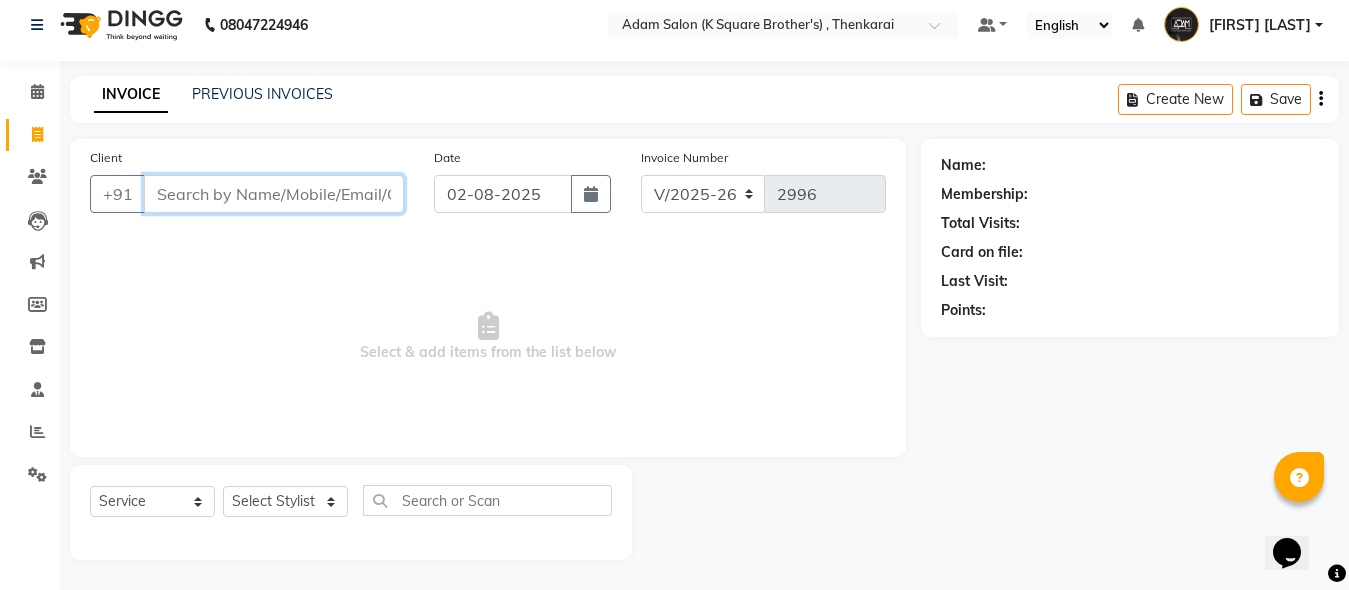 paste on "[PHONE]" 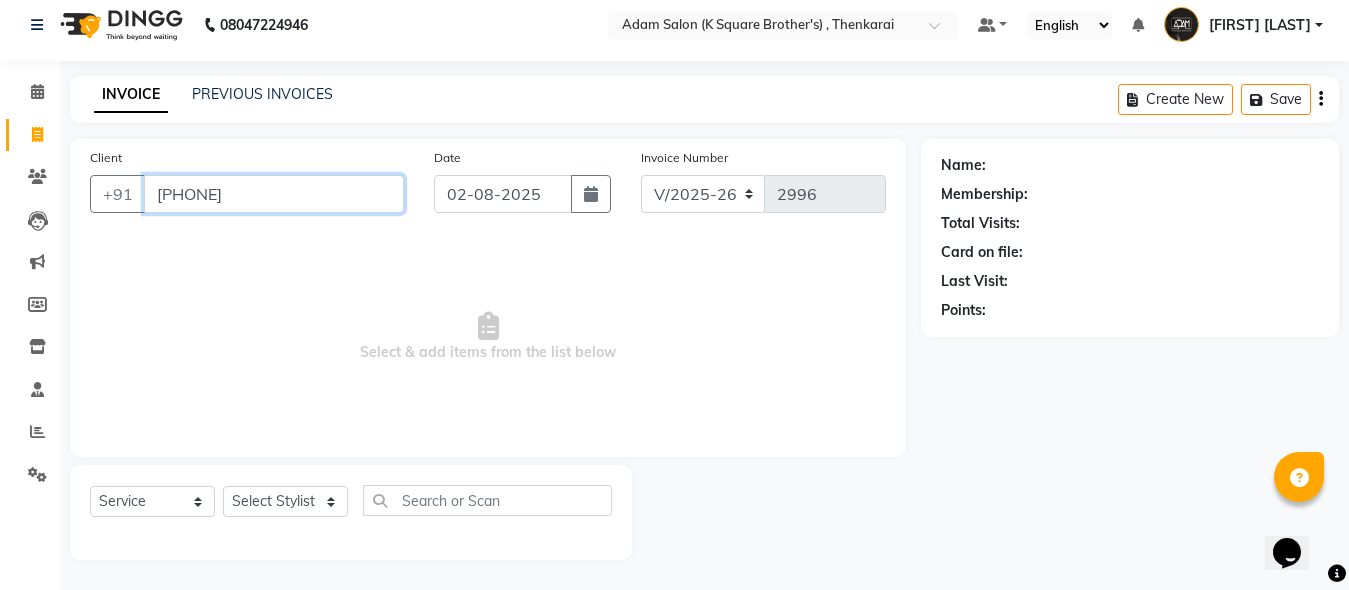 type on "[PHONE]" 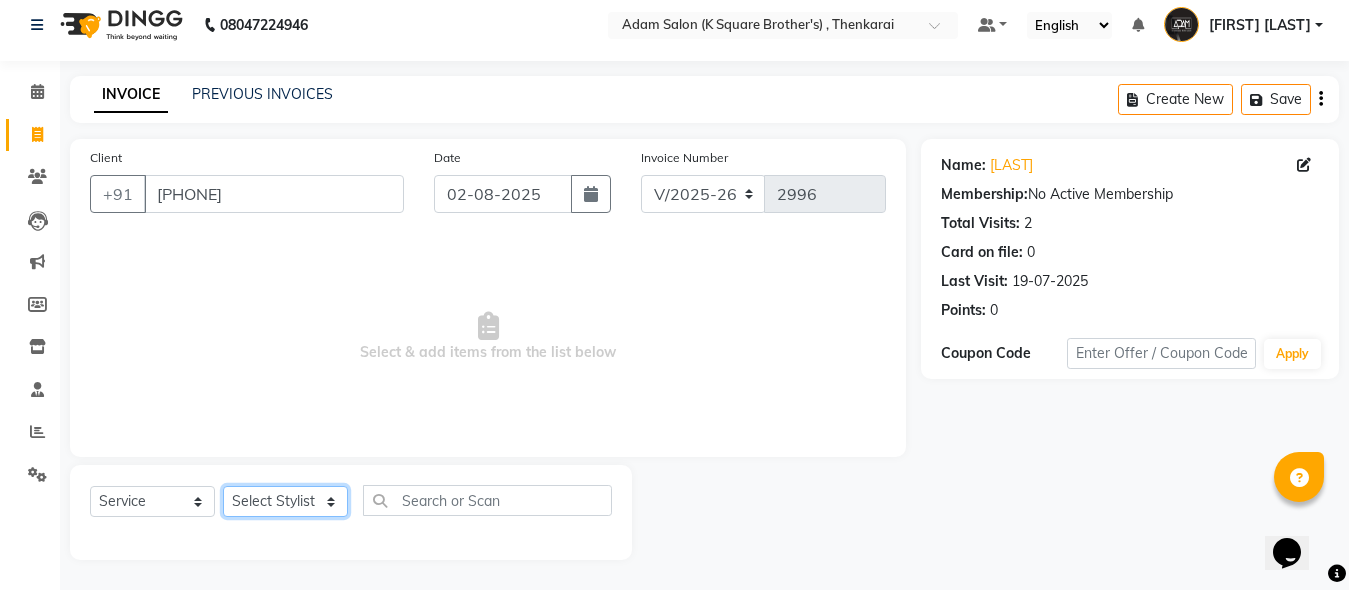 drag, startPoint x: 325, startPoint y: 503, endPoint x: 319, endPoint y: 487, distance: 17.088007 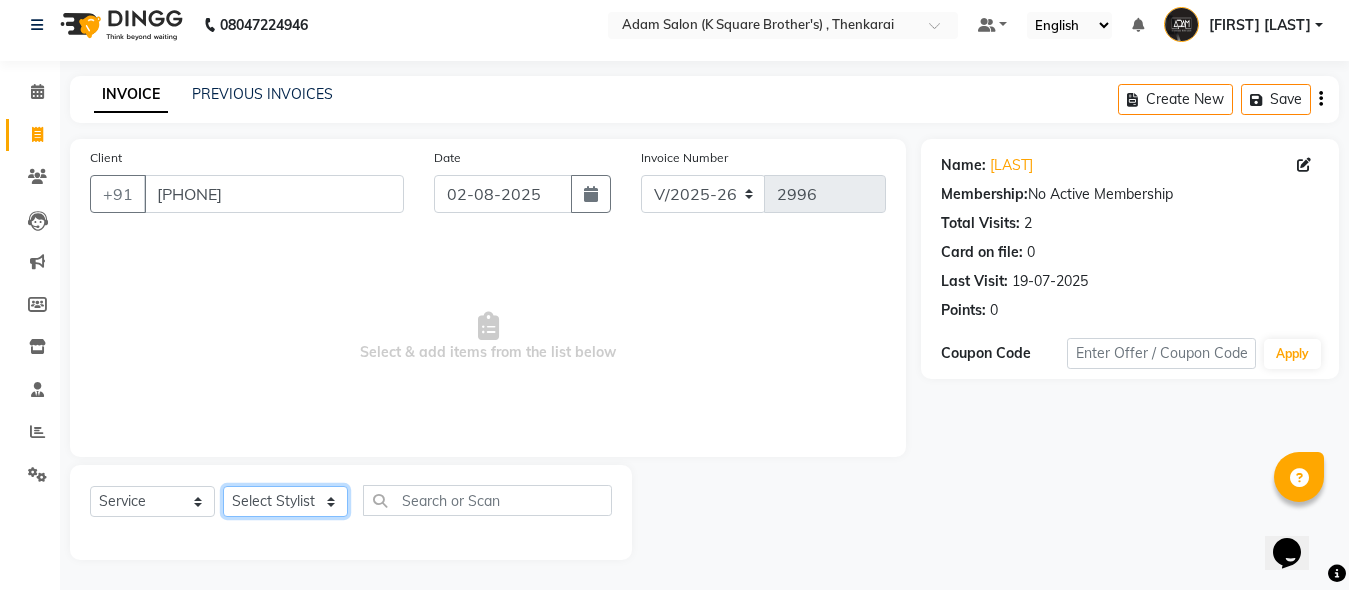 select on "78095" 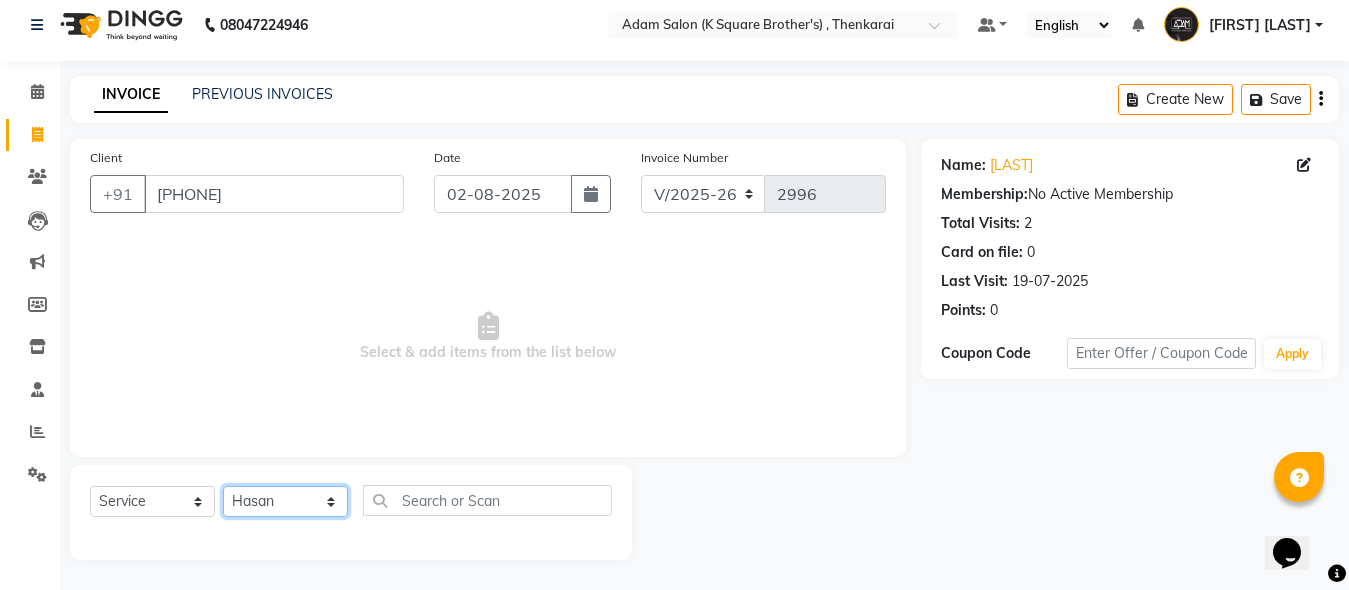 click on "Select Stylist Hasan Malik Navaz Suhail Syed Adam" 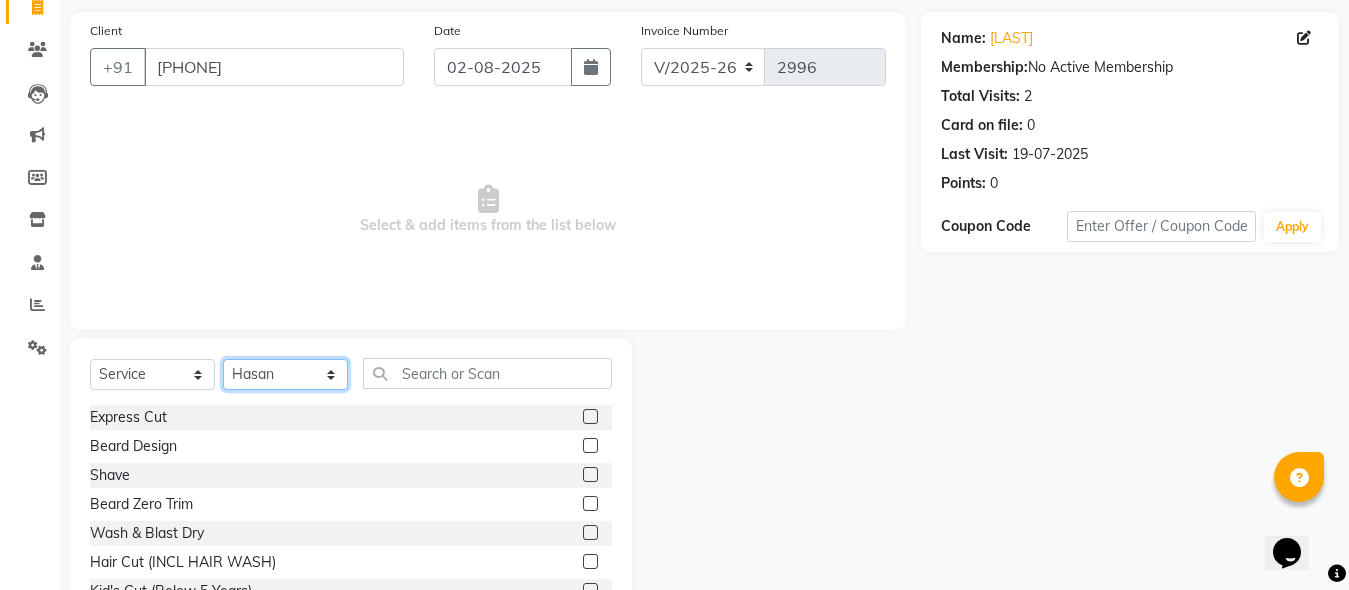 scroll, scrollTop: 211, scrollLeft: 0, axis: vertical 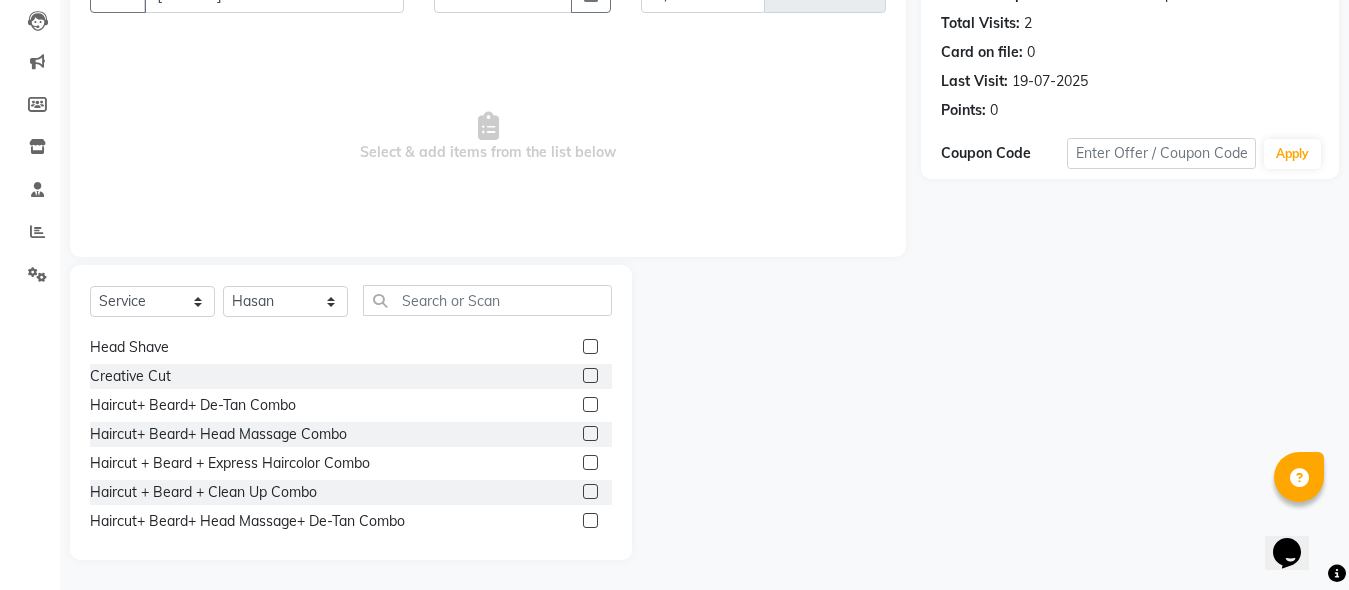 click 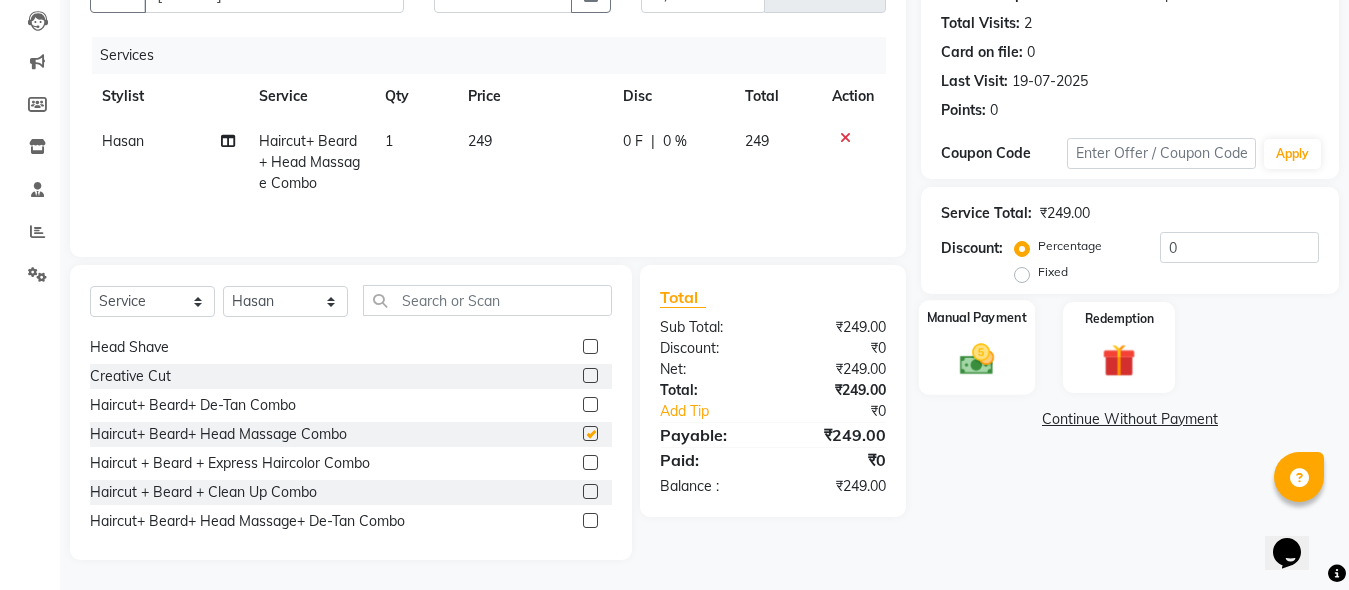 checkbox on "false" 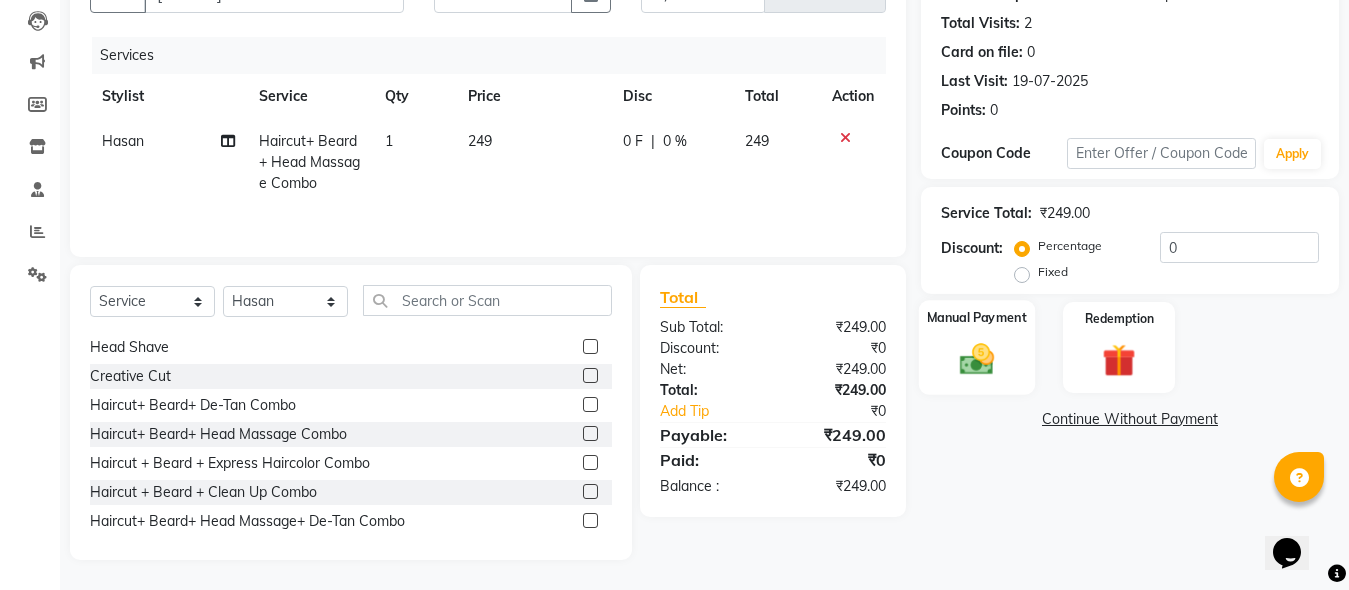 click 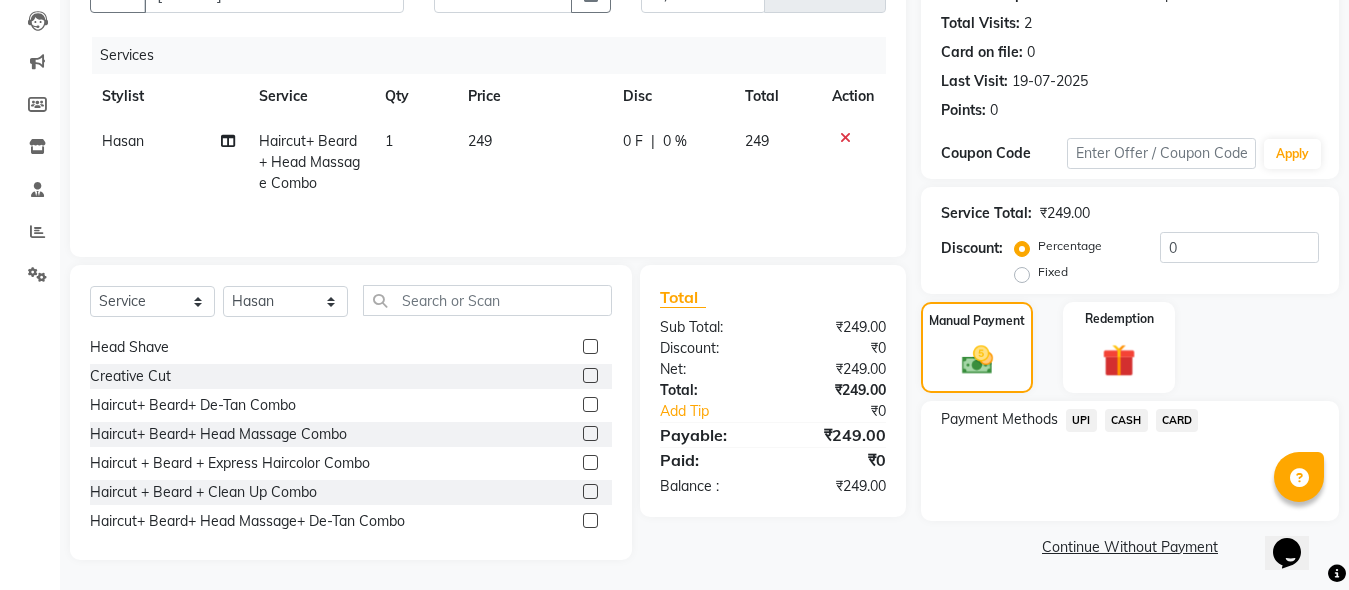 click on "UPI" 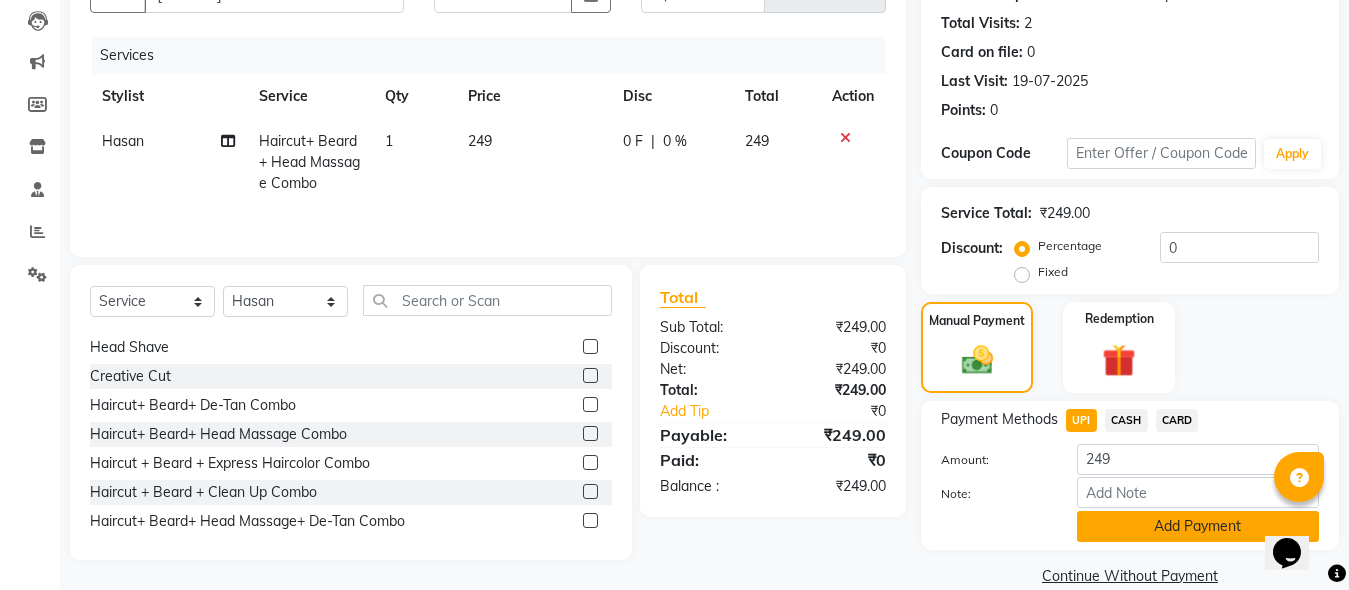 click on "Add Payment" 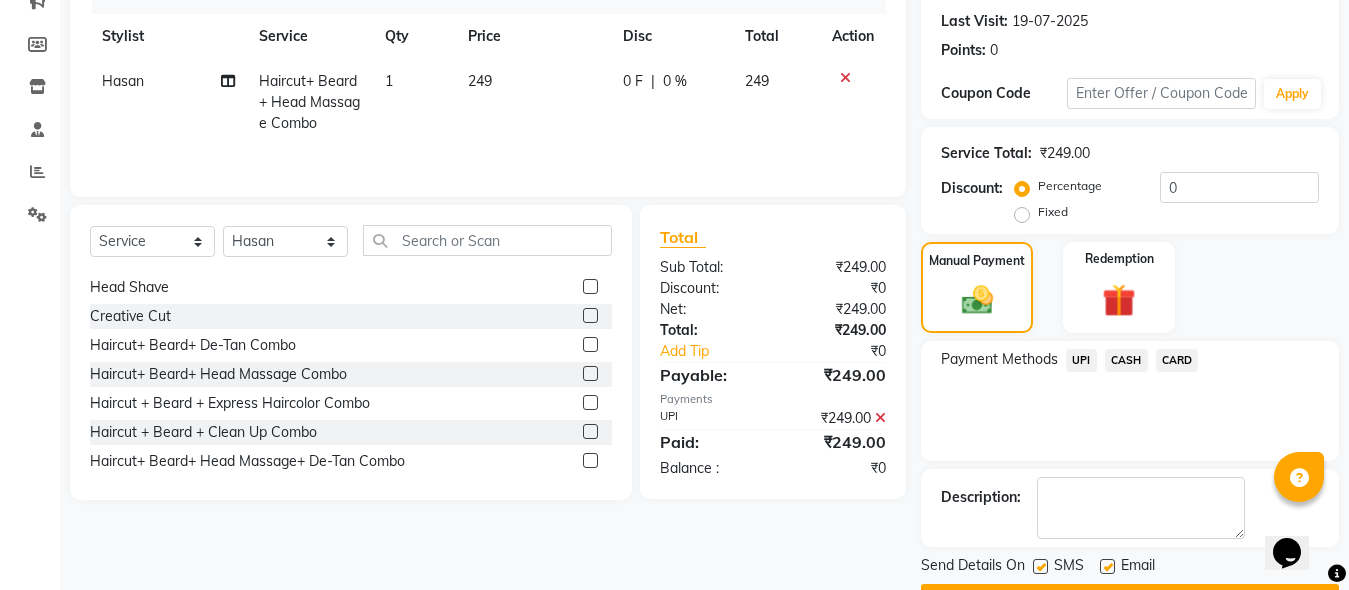 scroll, scrollTop: 326, scrollLeft: 0, axis: vertical 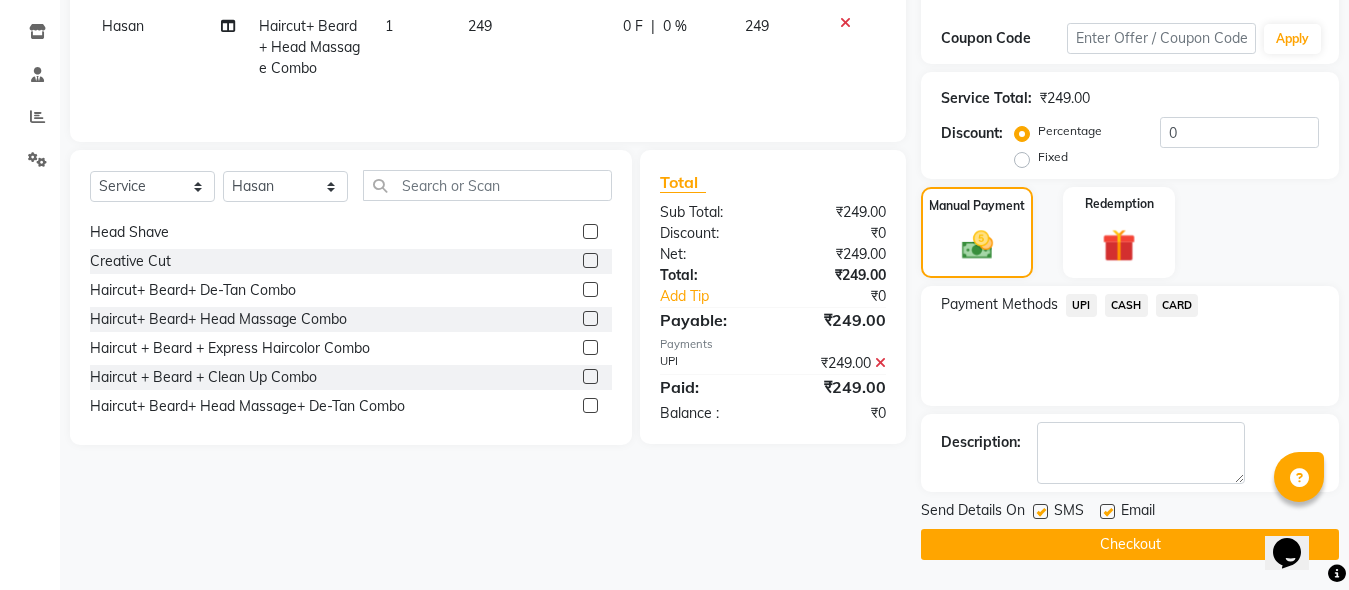 click on "Checkout" 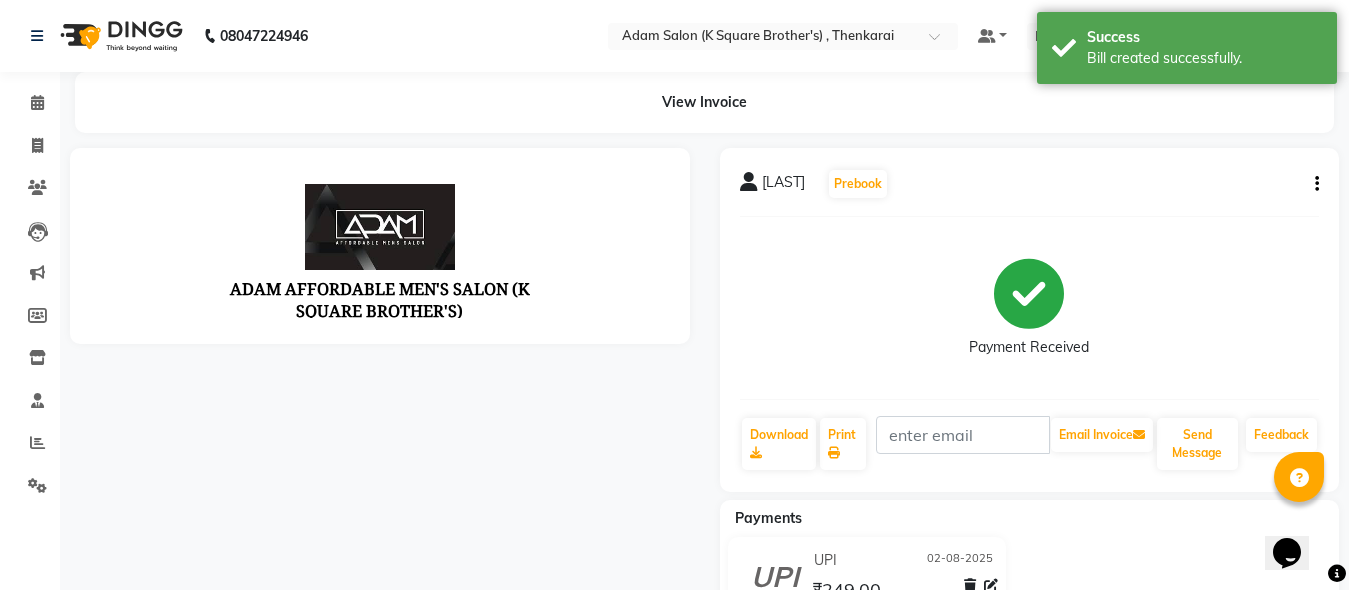 scroll, scrollTop: 0, scrollLeft: 0, axis: both 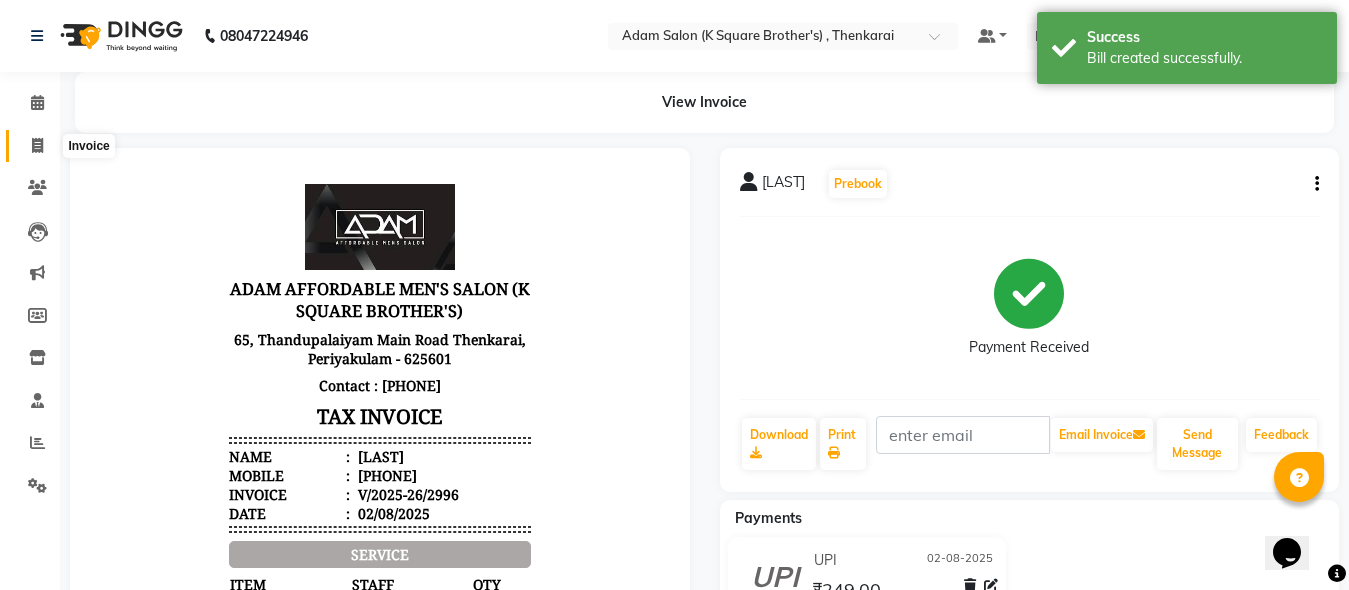 click 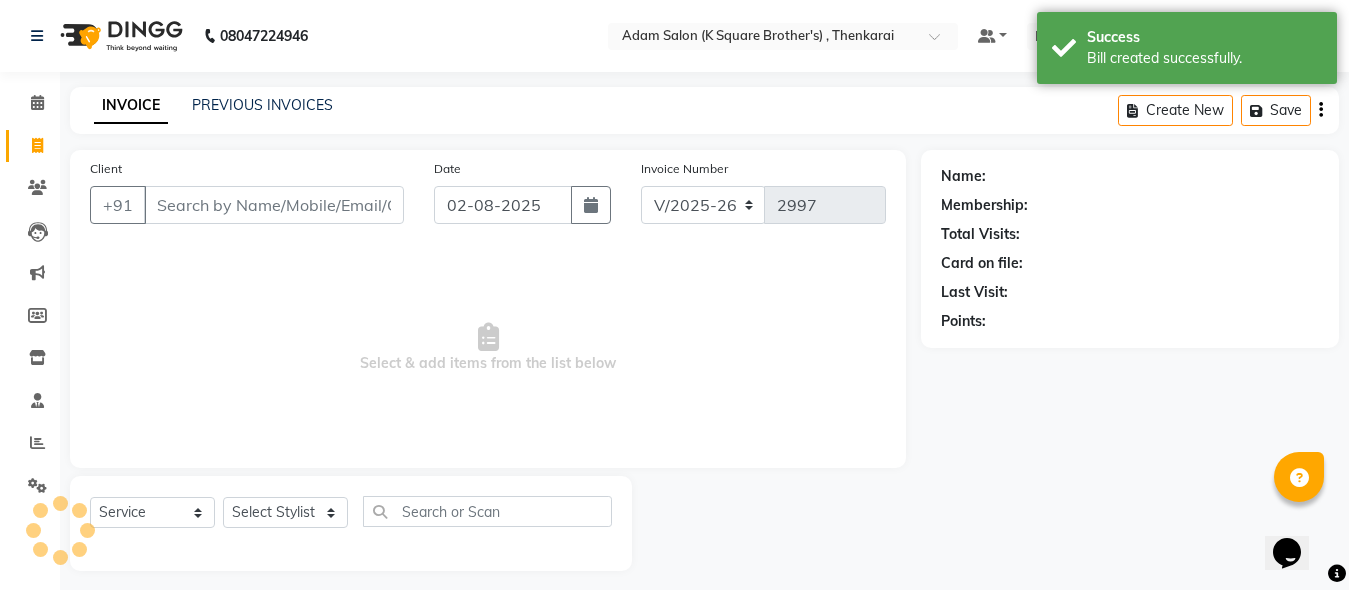 scroll, scrollTop: 11, scrollLeft: 0, axis: vertical 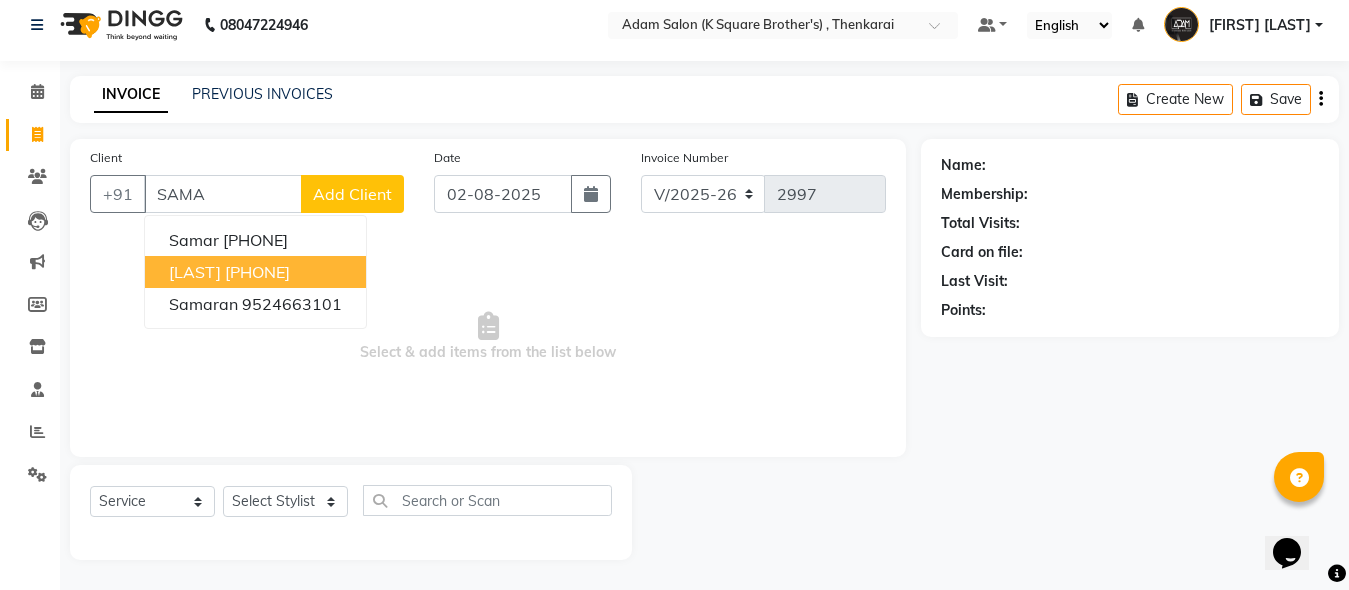 click on "[PHONE]" at bounding box center (257, 272) 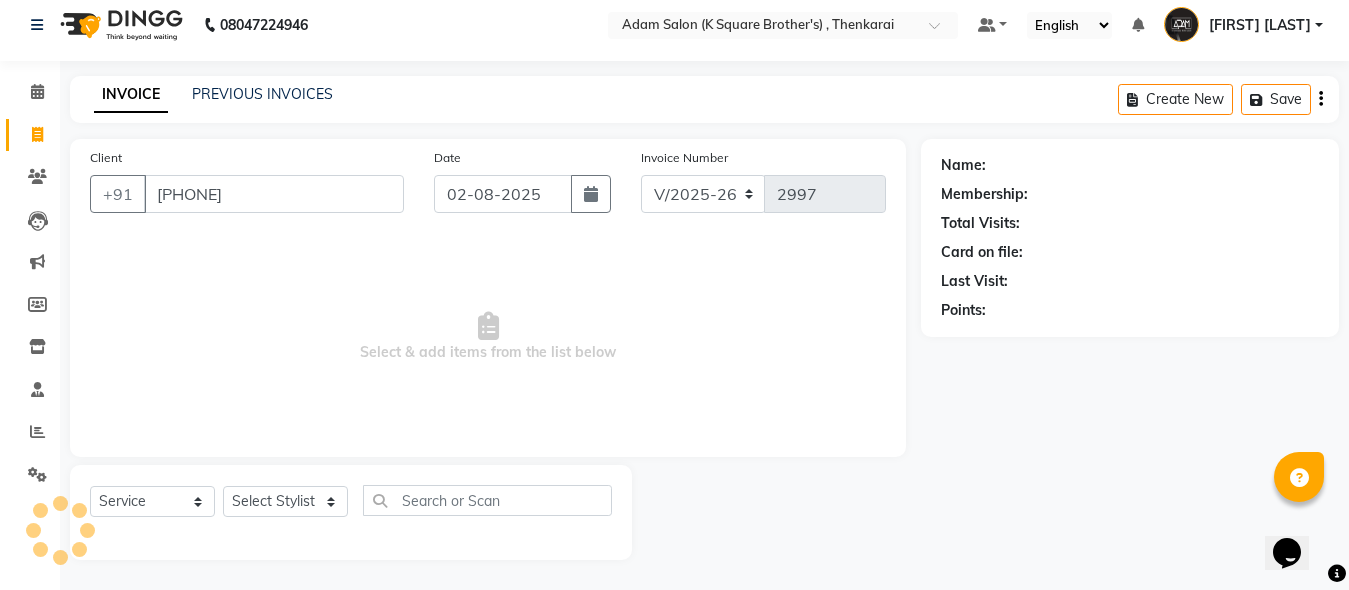 type on "[PHONE]" 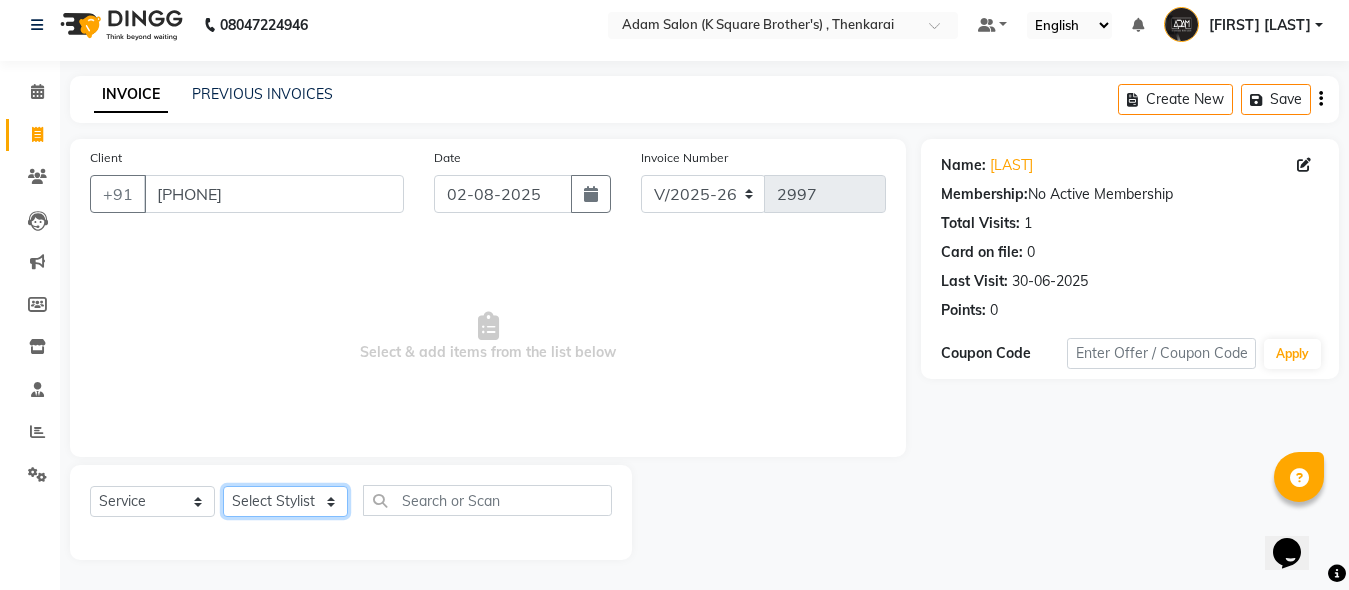 click on "Select Stylist Hasan Malik Navaz Suhail Syed Adam" 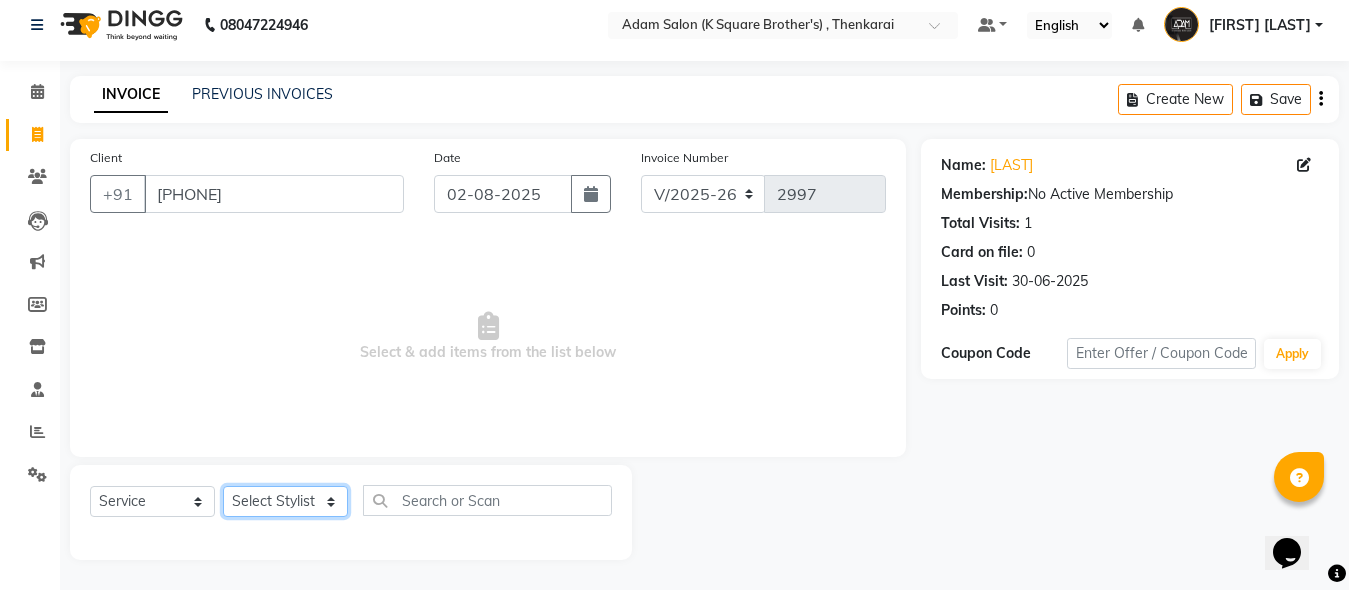 select on "78096" 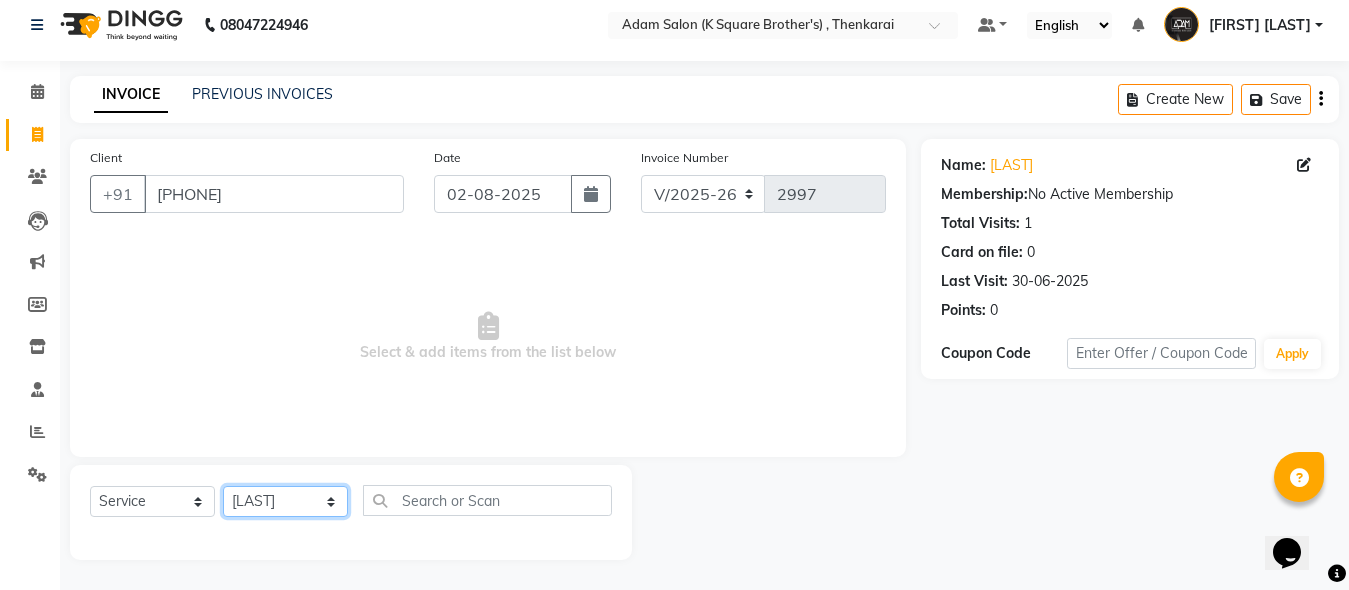 click on "Select Stylist Hasan Malik Navaz Suhail Syed Adam" 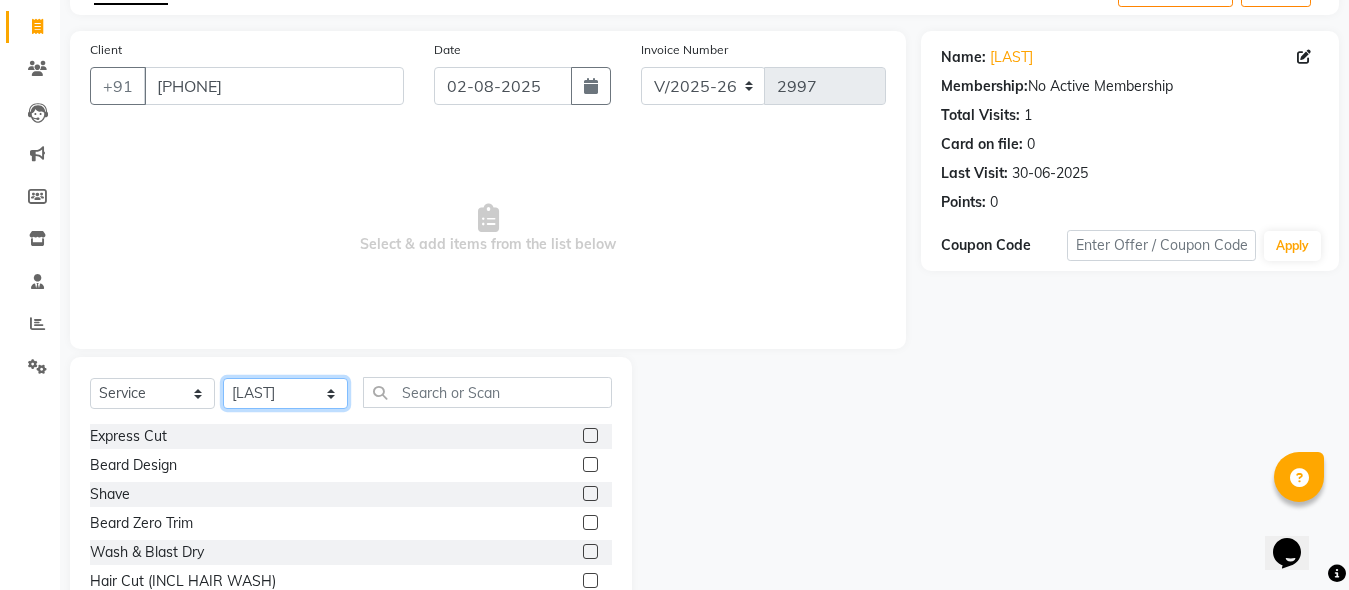 scroll, scrollTop: 211, scrollLeft: 0, axis: vertical 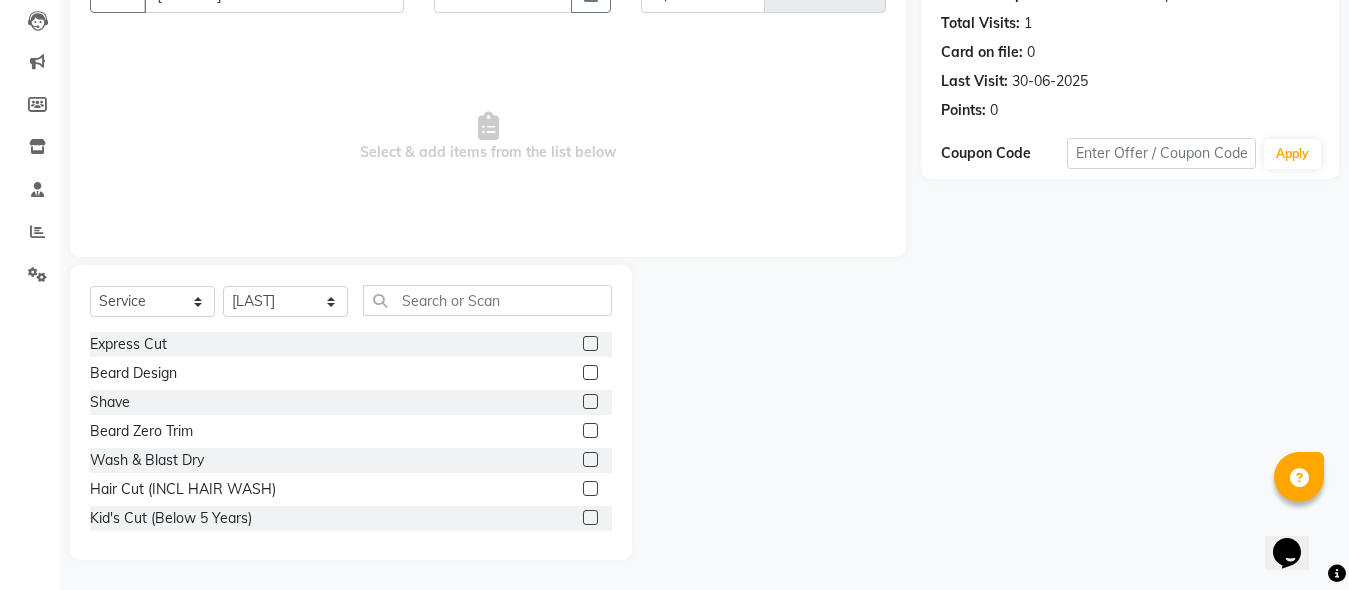 click 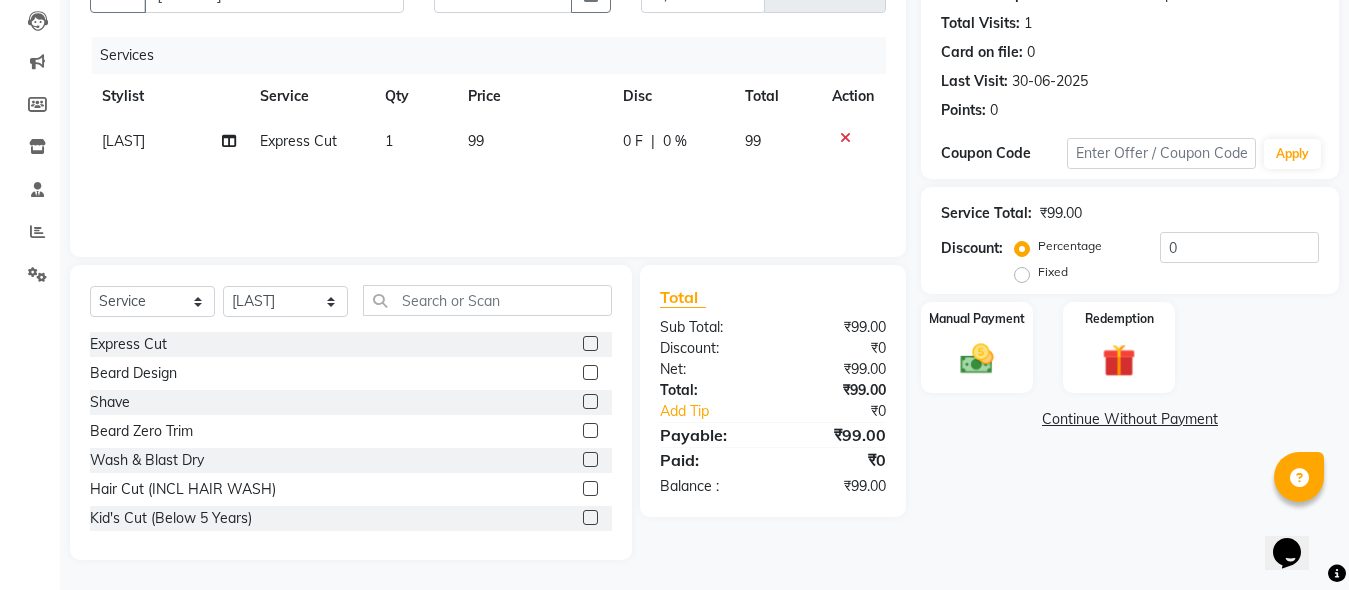 click 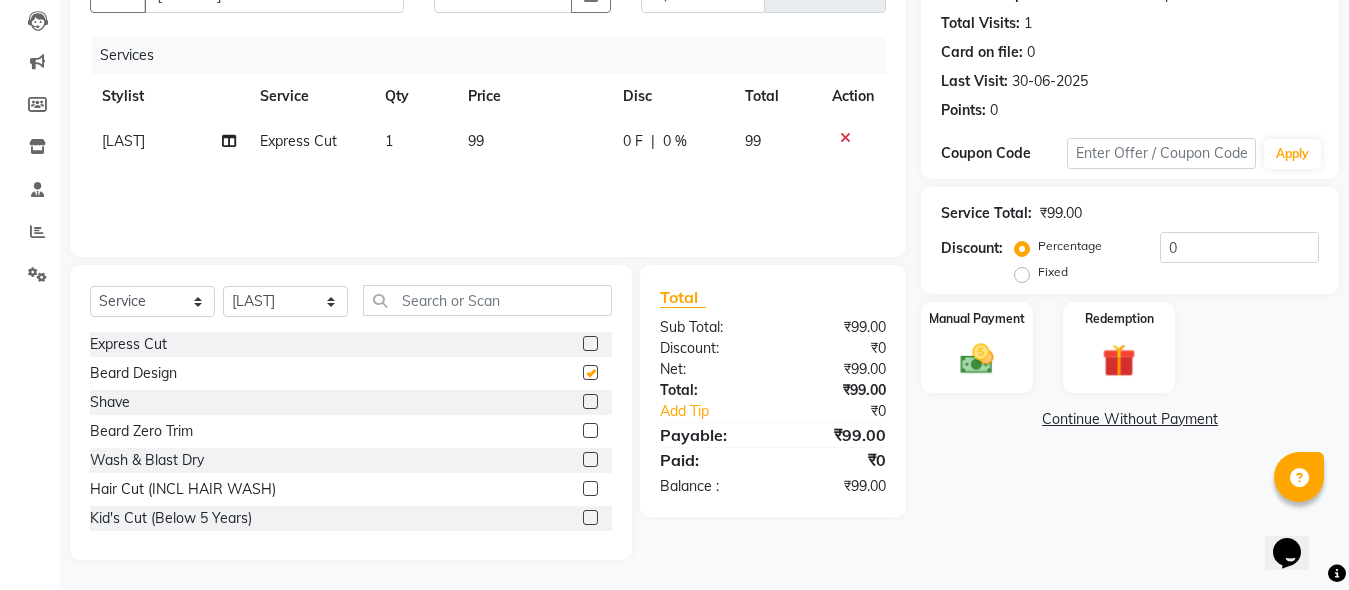 checkbox on "false" 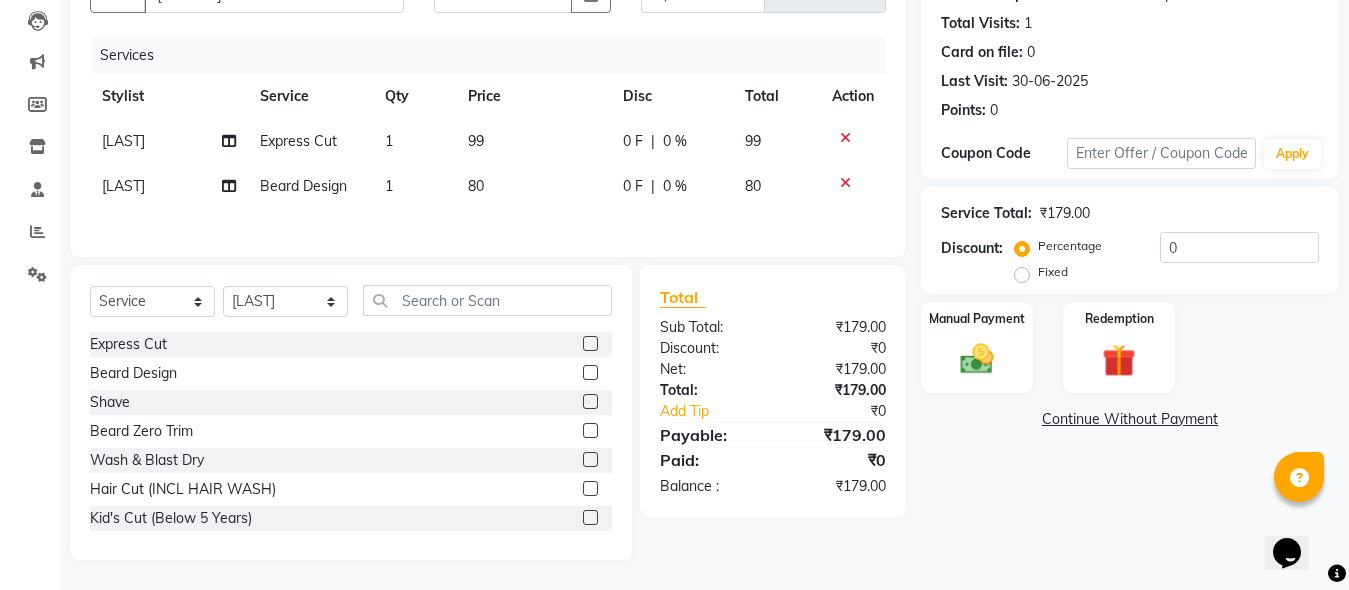 checkbox on "false" 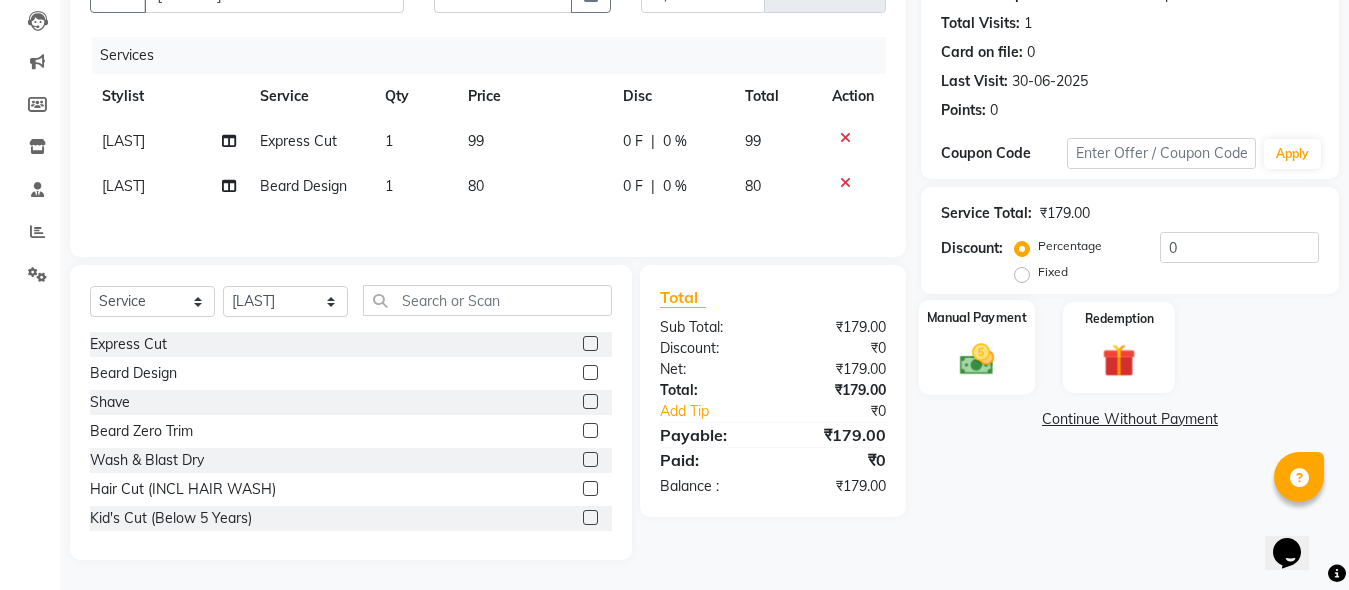 click on "Manual Payment" 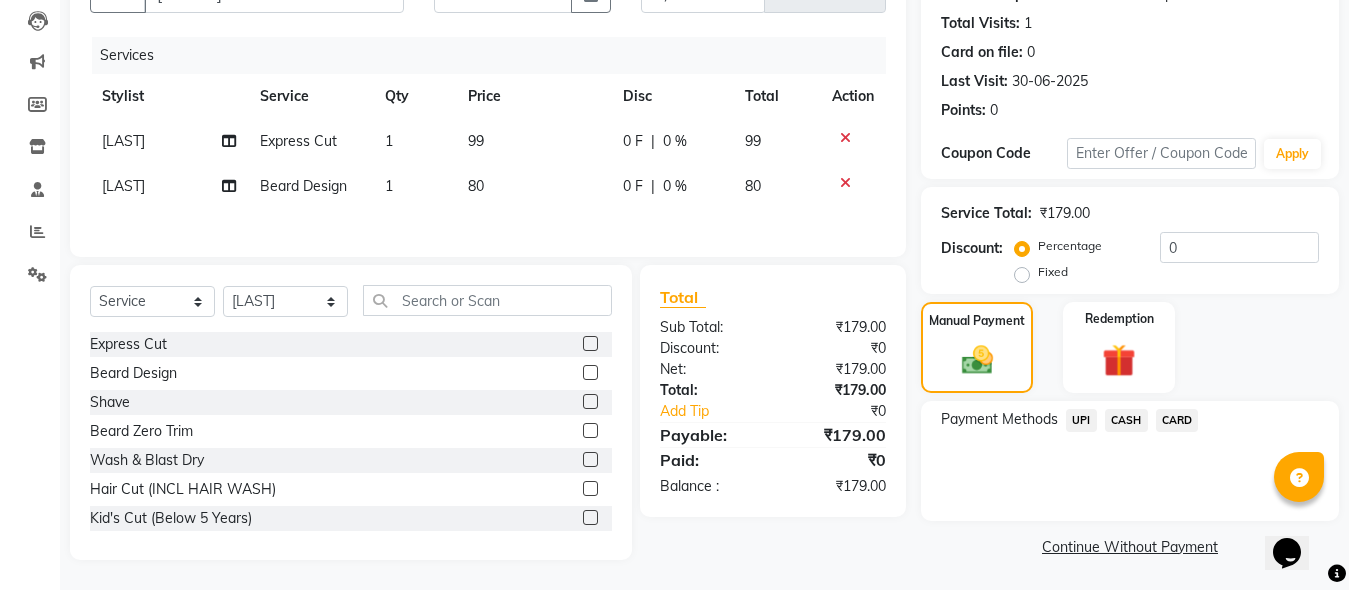 click on "UPI" 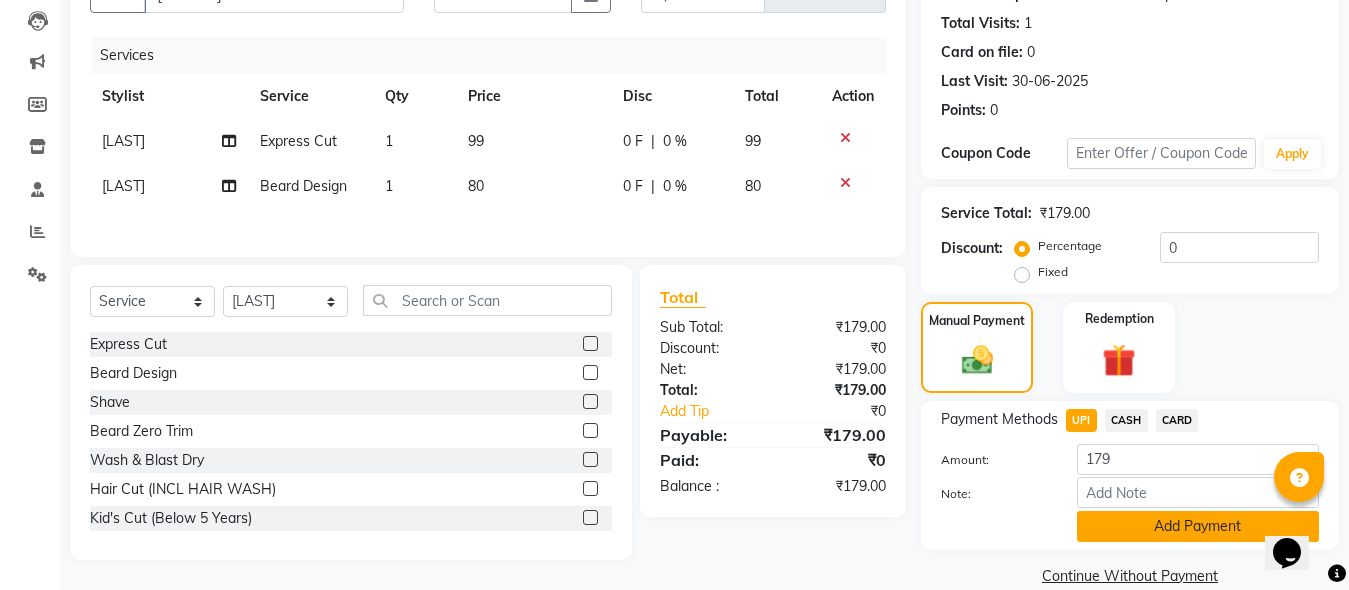 click on "Add Payment" 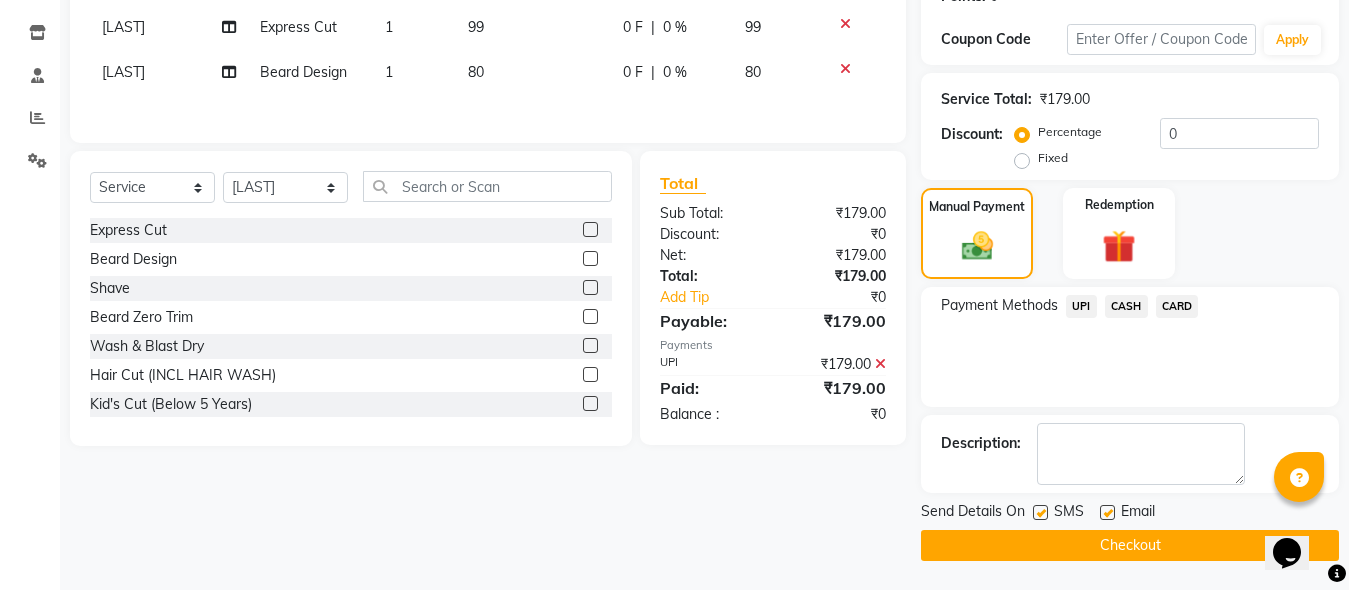 scroll, scrollTop: 326, scrollLeft: 0, axis: vertical 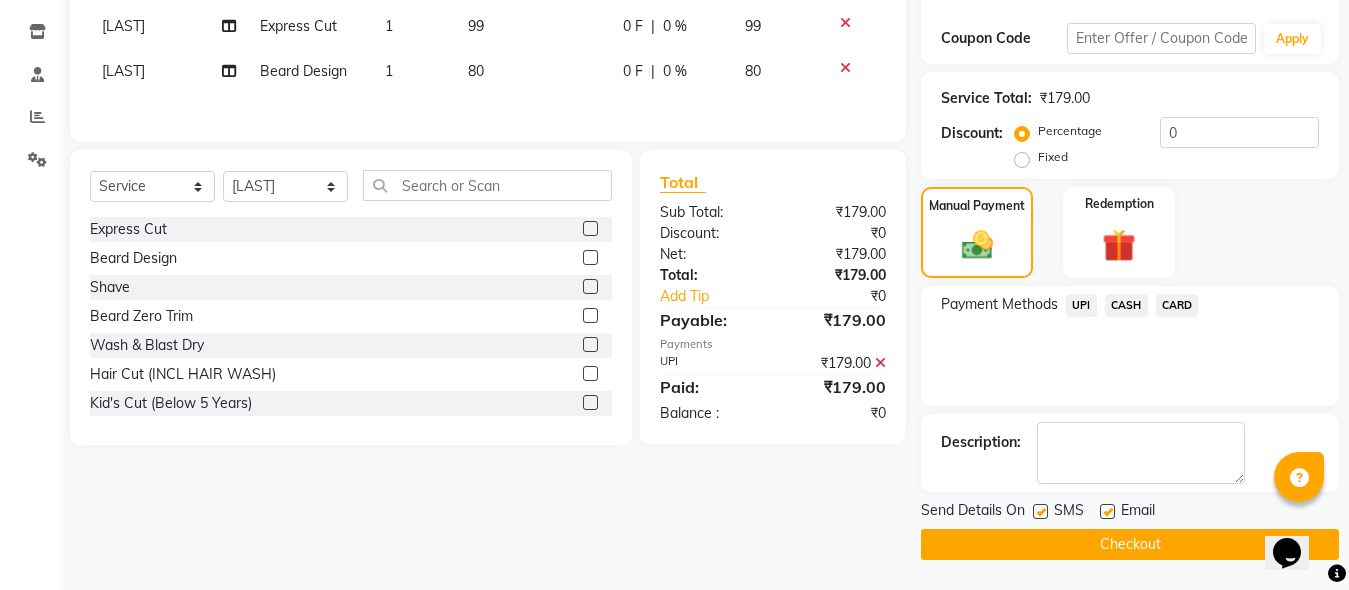 click on "Checkout" 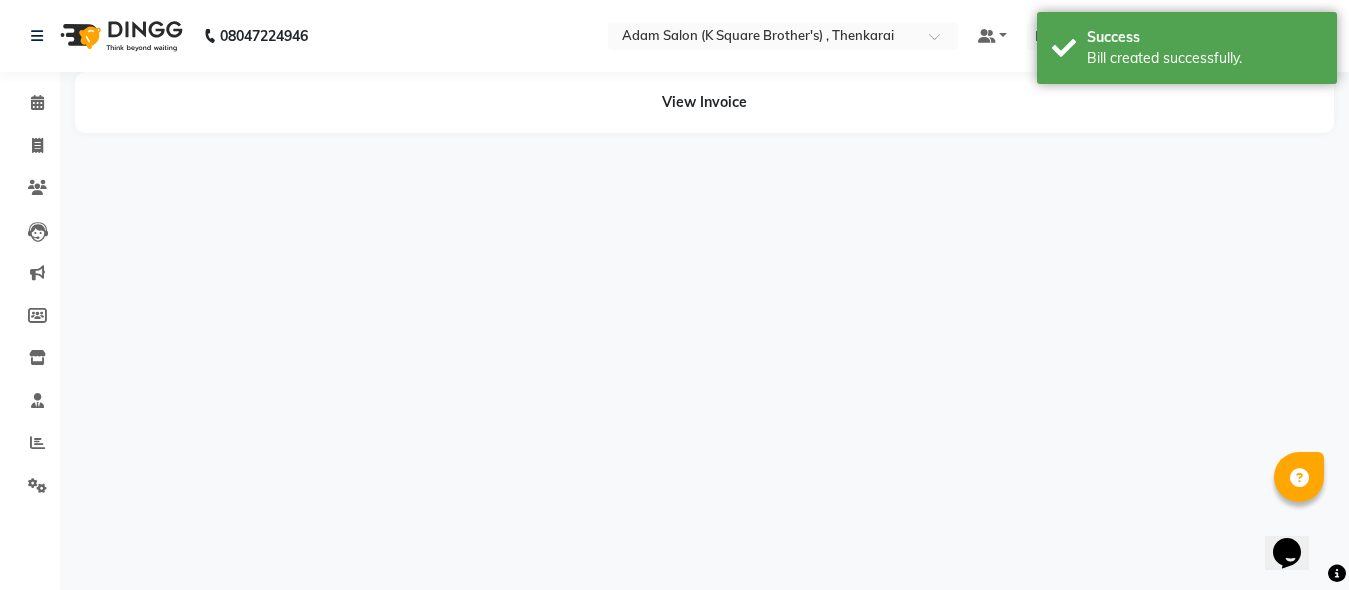 scroll, scrollTop: 0, scrollLeft: 0, axis: both 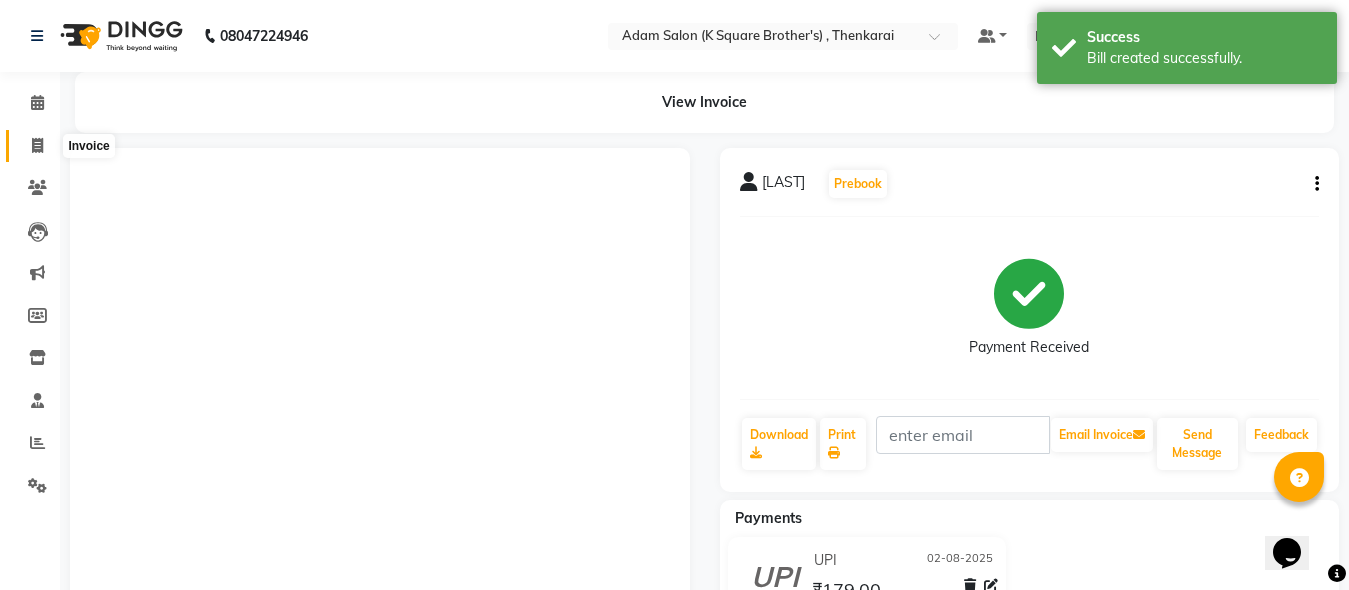 click 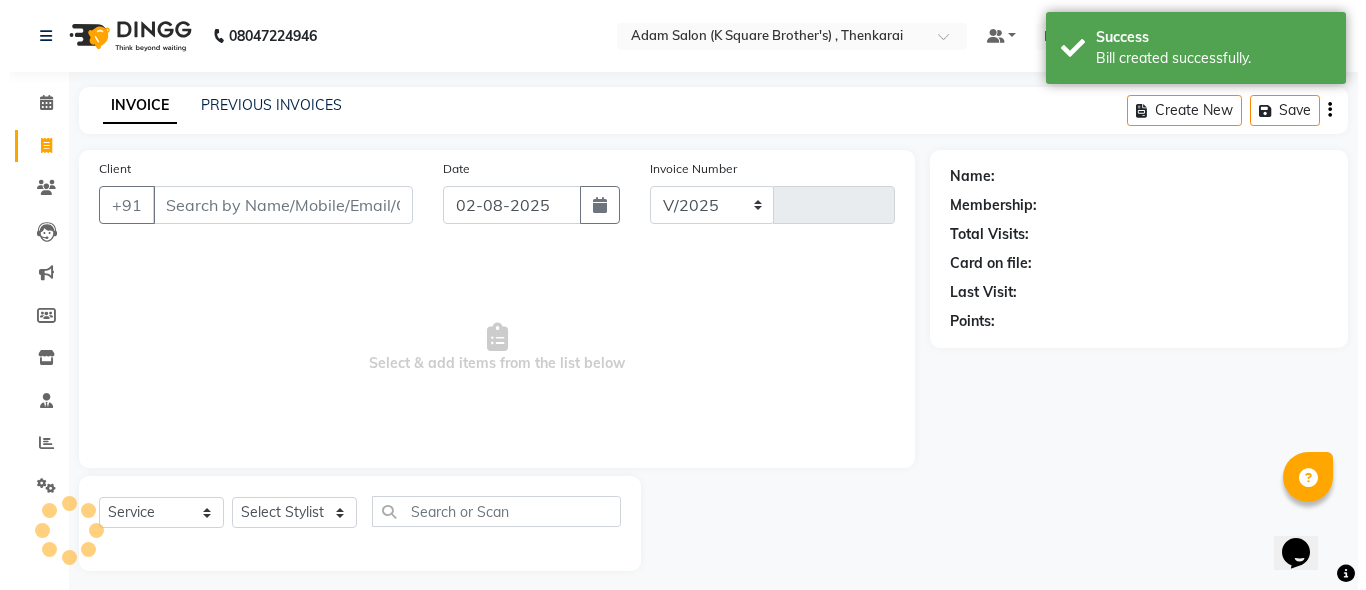 scroll, scrollTop: 11, scrollLeft: 0, axis: vertical 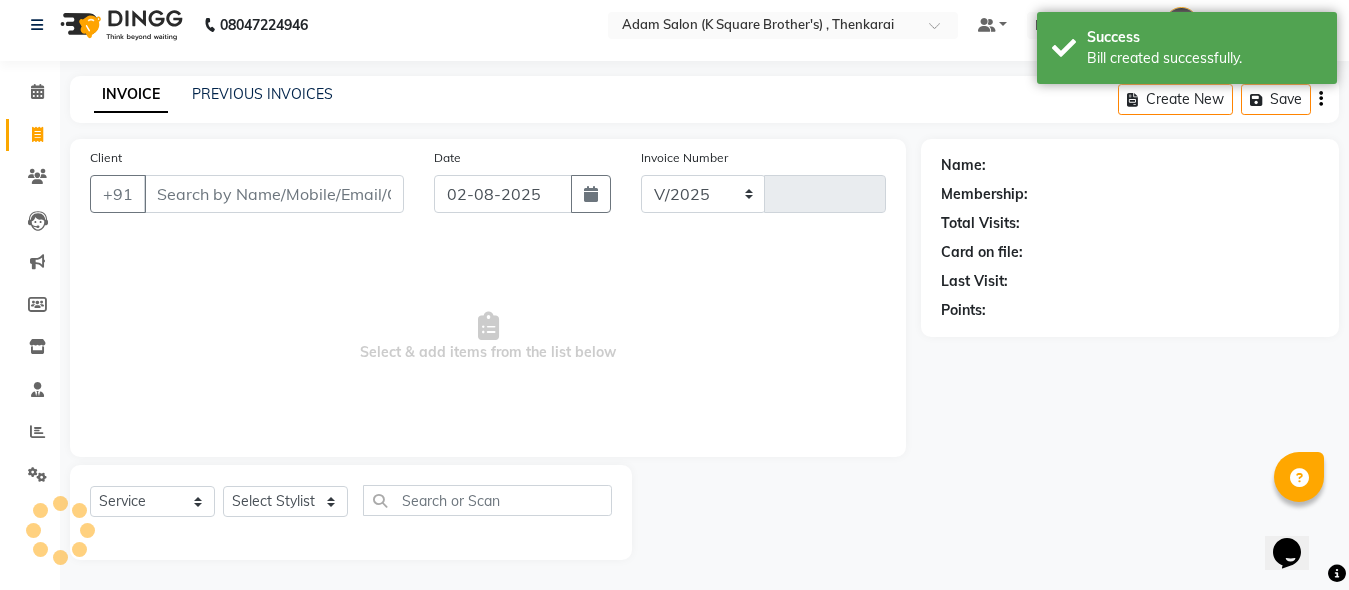 select on "8195" 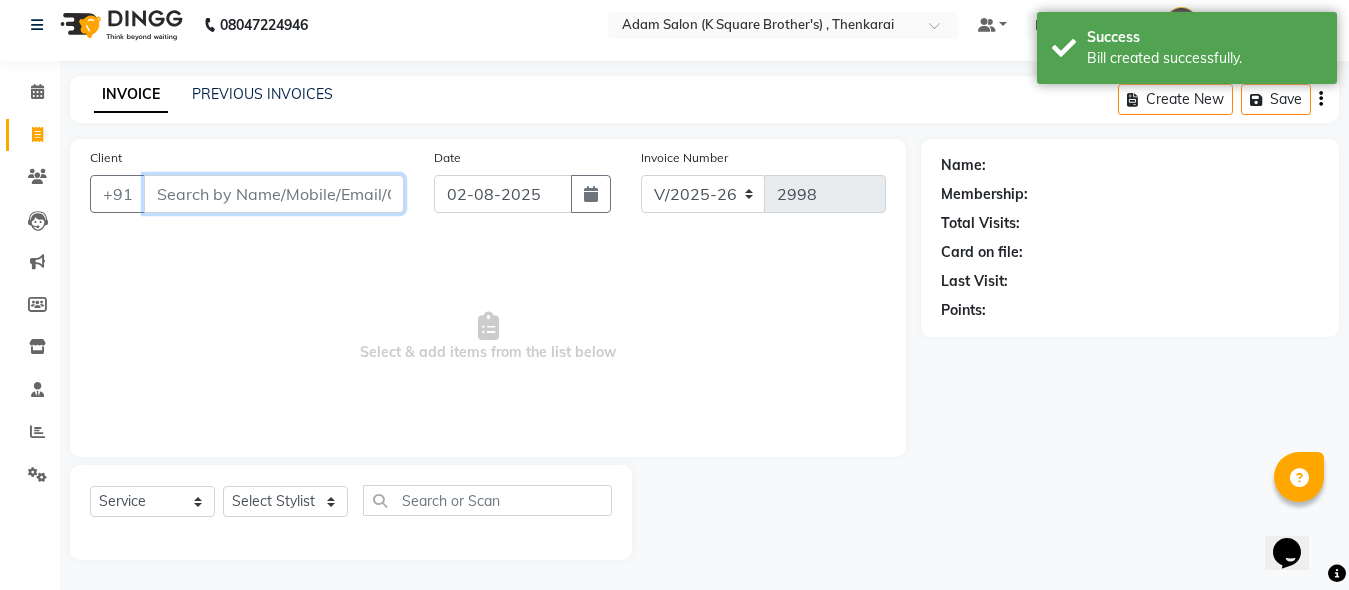 paste on "[PHONE]" 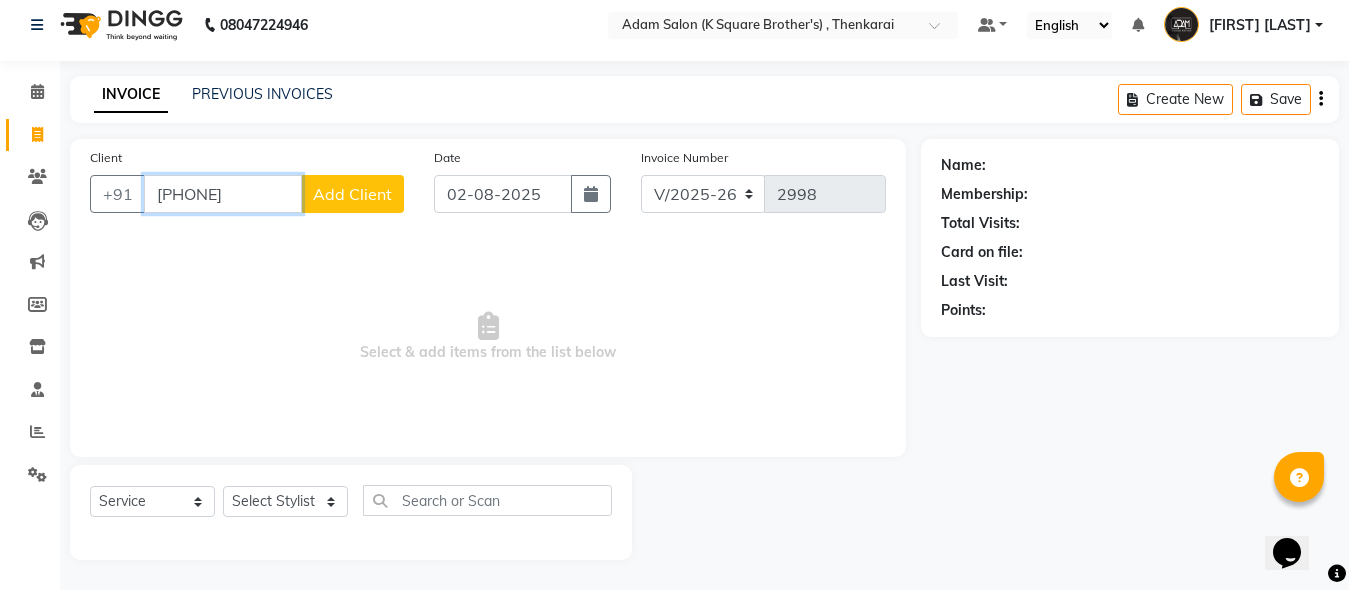 type on "[PHONE]" 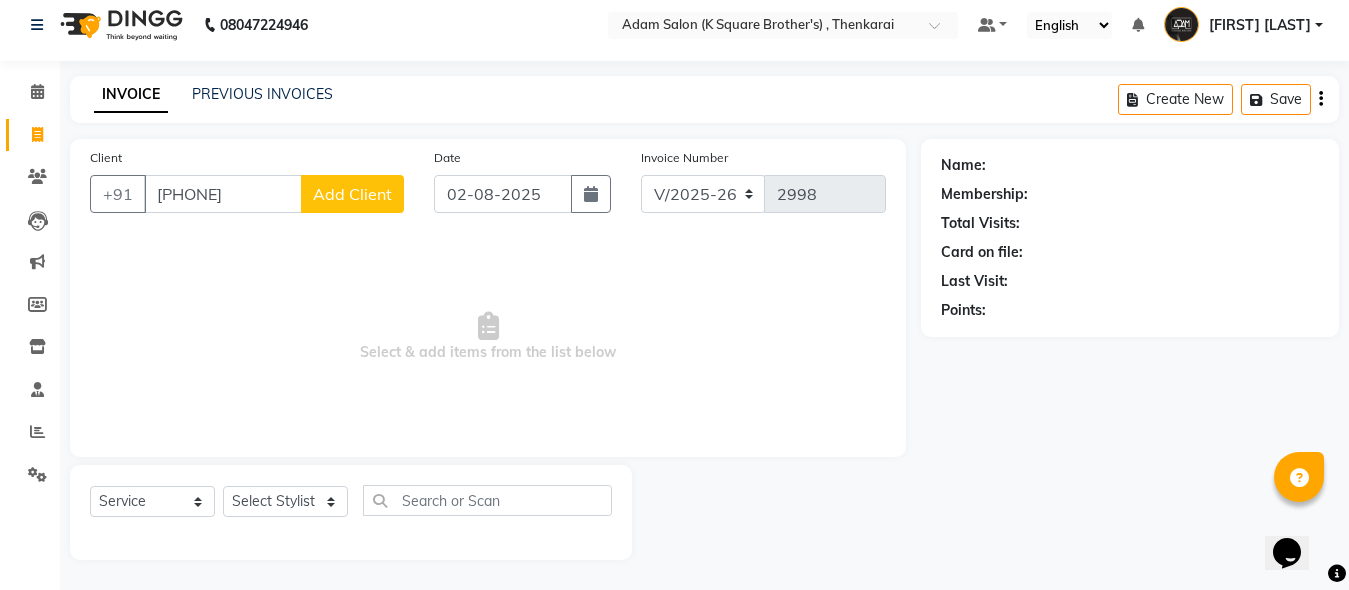 click on "Add Client" 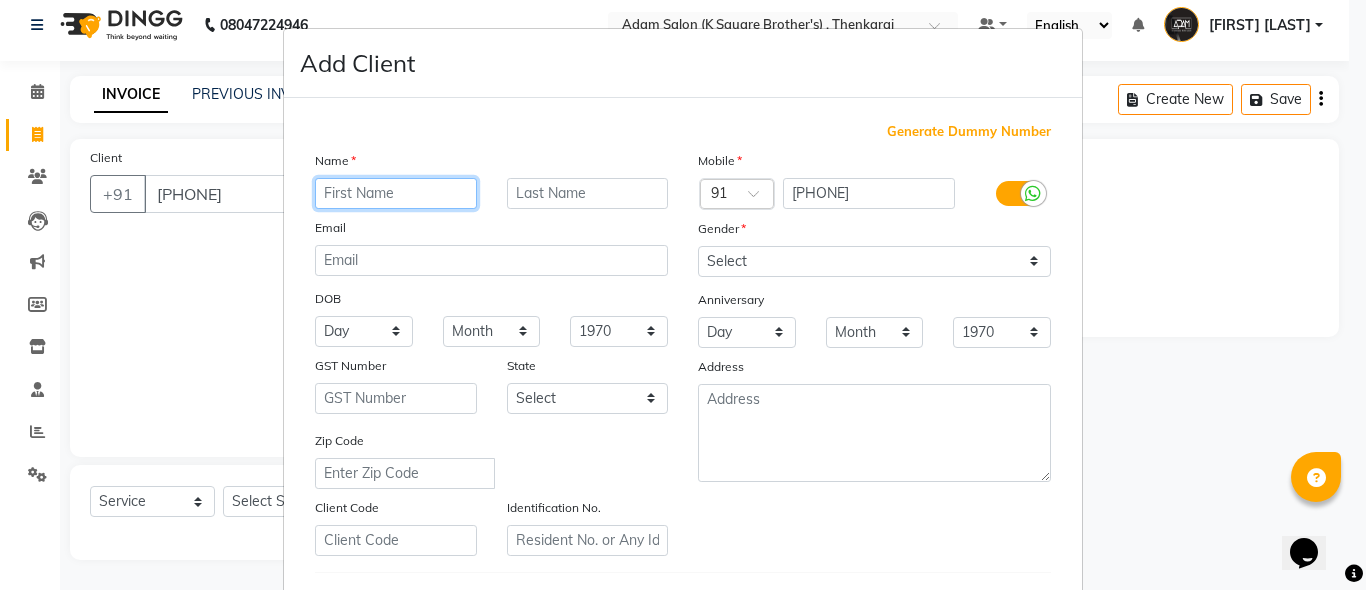 paste on "[FIRST]" 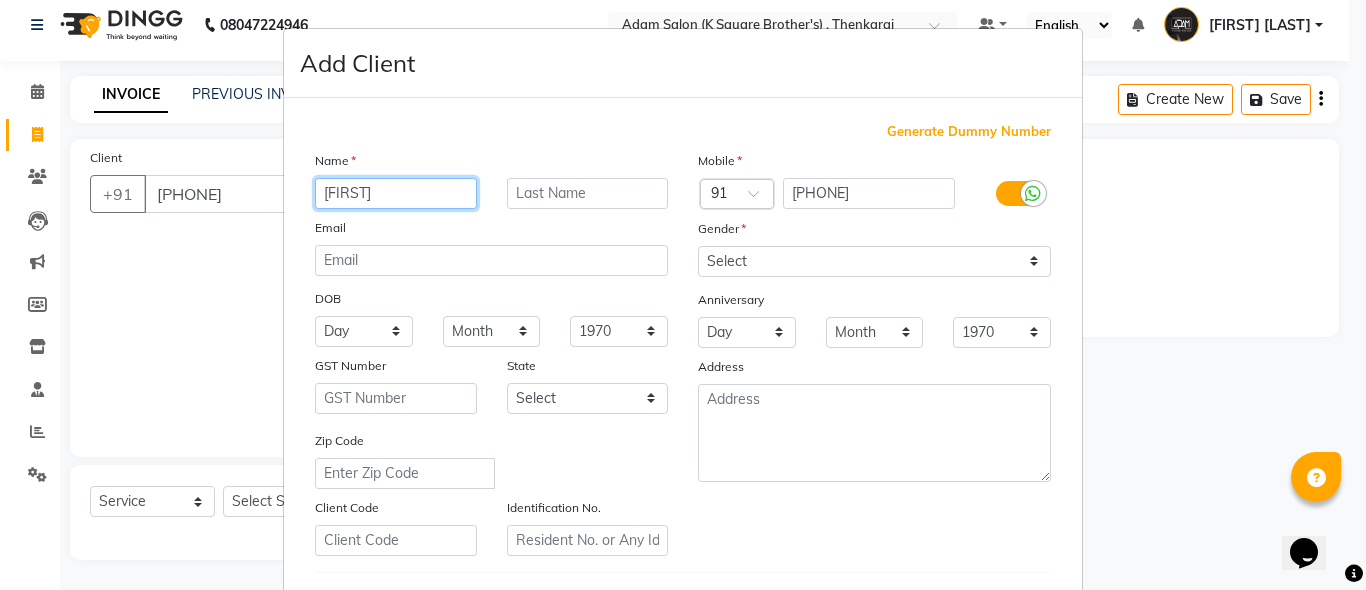 type on "[FIRST]" 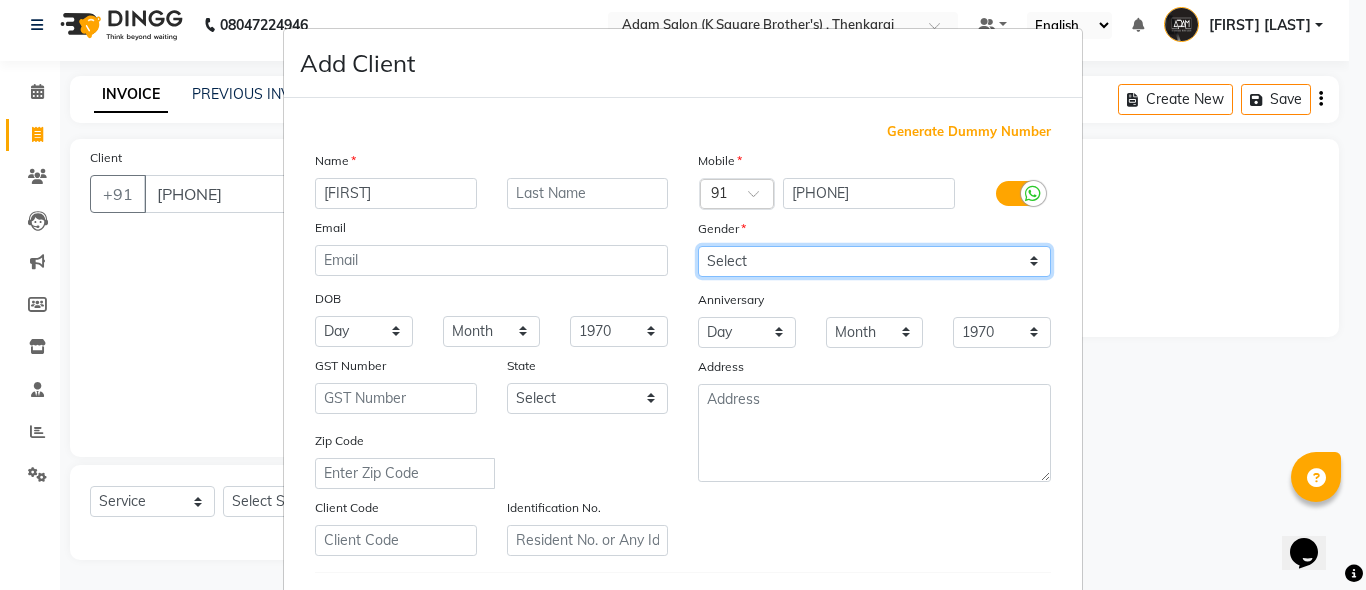 click on "Select Male Female Other Prefer Not To Say" at bounding box center [874, 261] 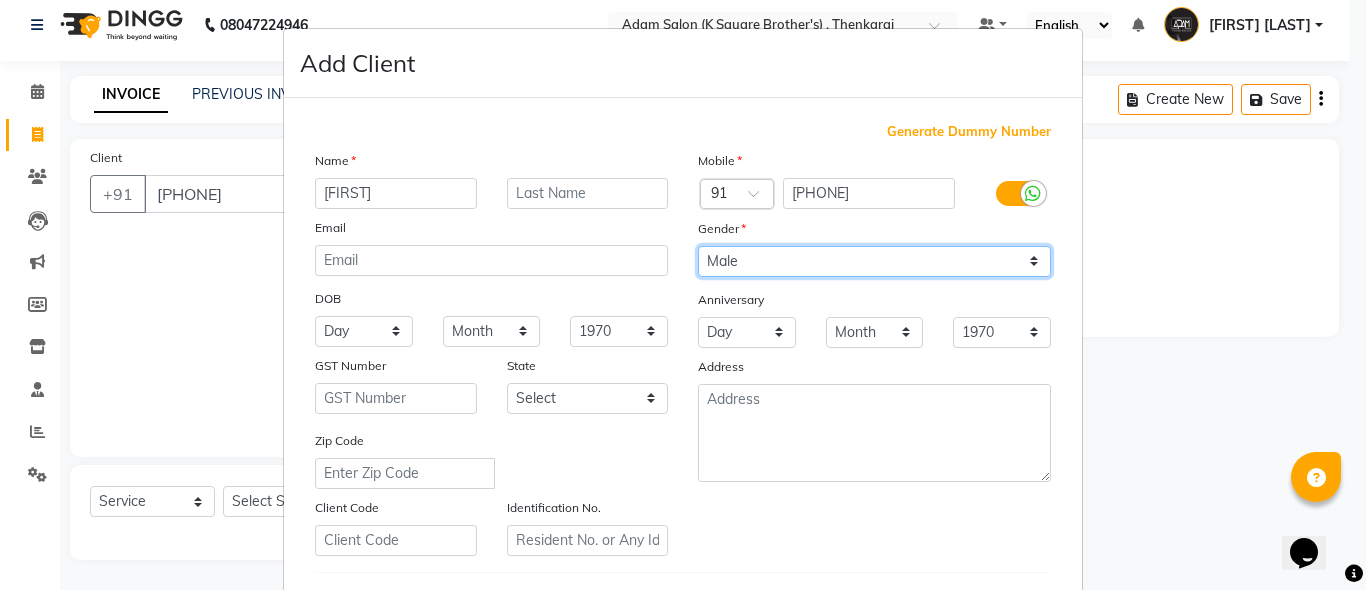 click on "Select Male Female Other Prefer Not To Say" at bounding box center [874, 261] 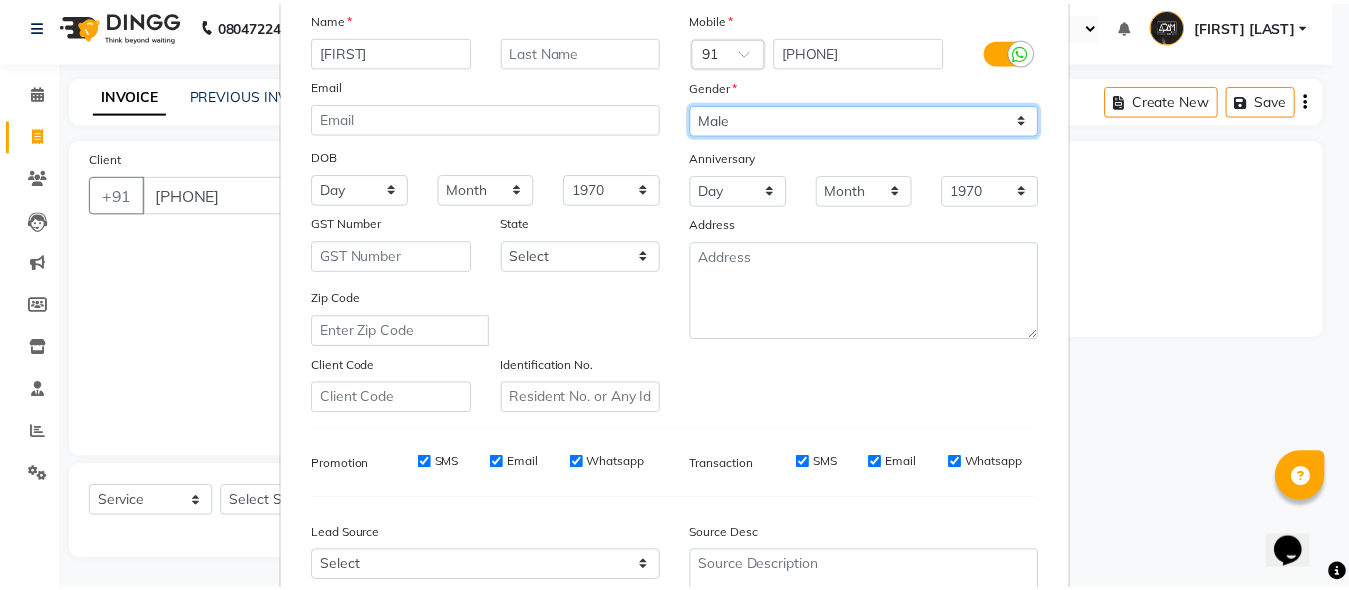 scroll, scrollTop: 333, scrollLeft: 0, axis: vertical 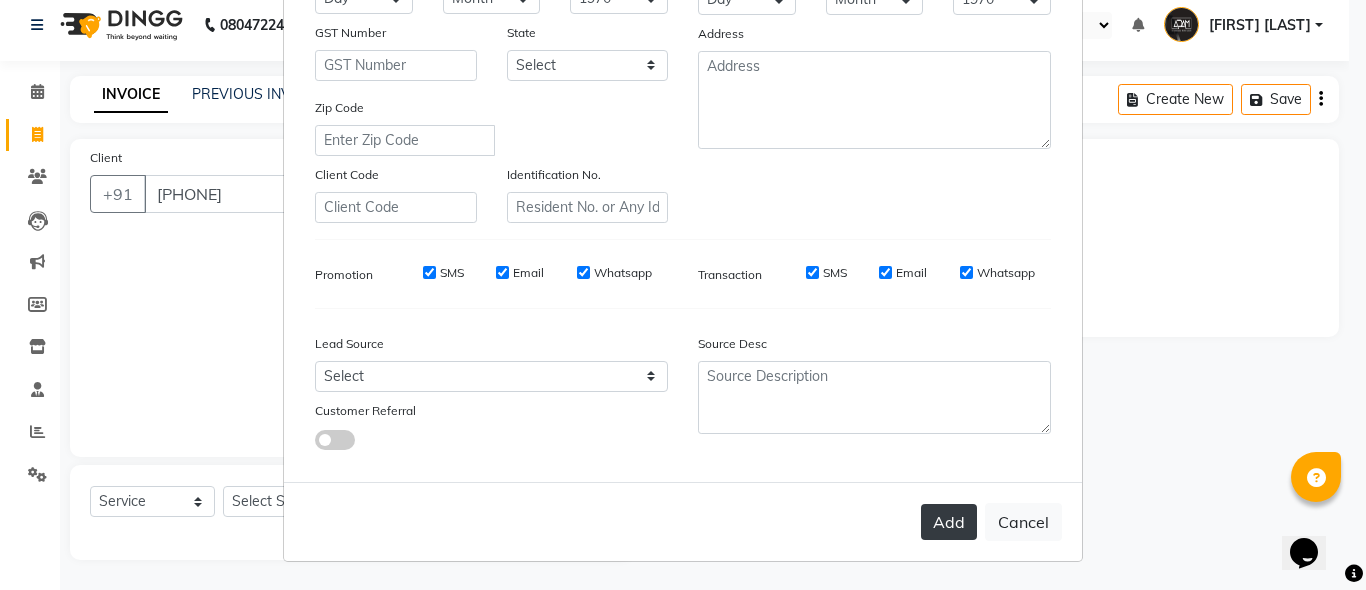 click on "Add" at bounding box center (949, 522) 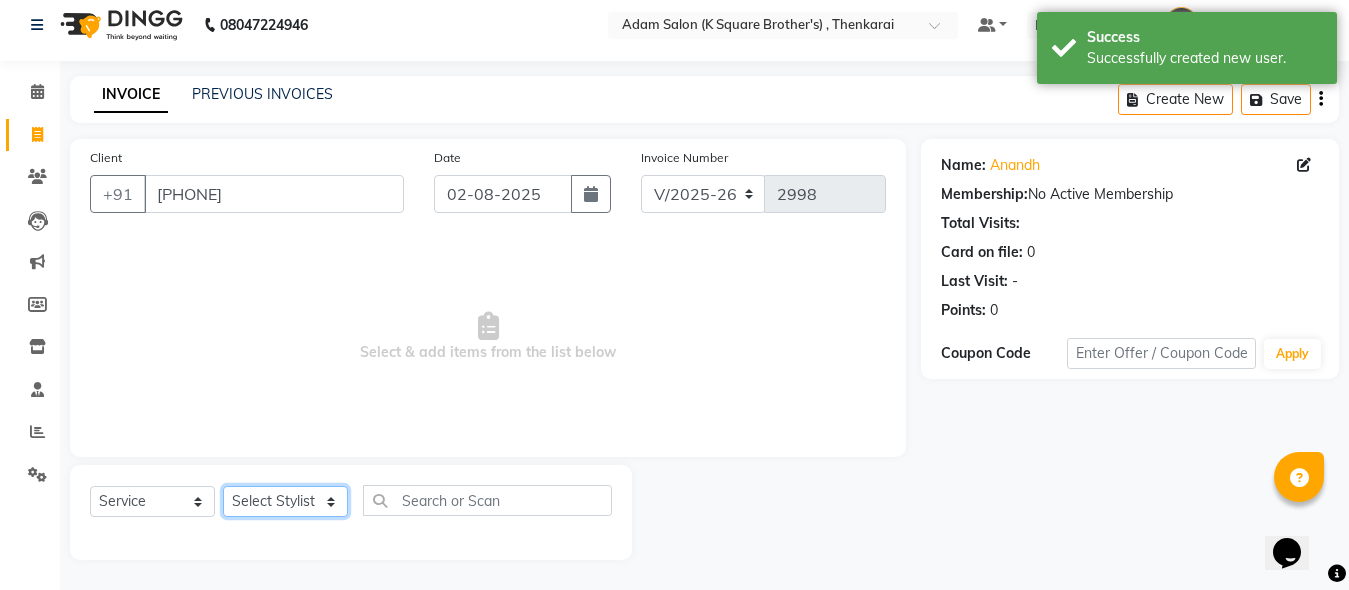 click on "Select Stylist Hasan Malik Navaz Suhail Syed Adam" 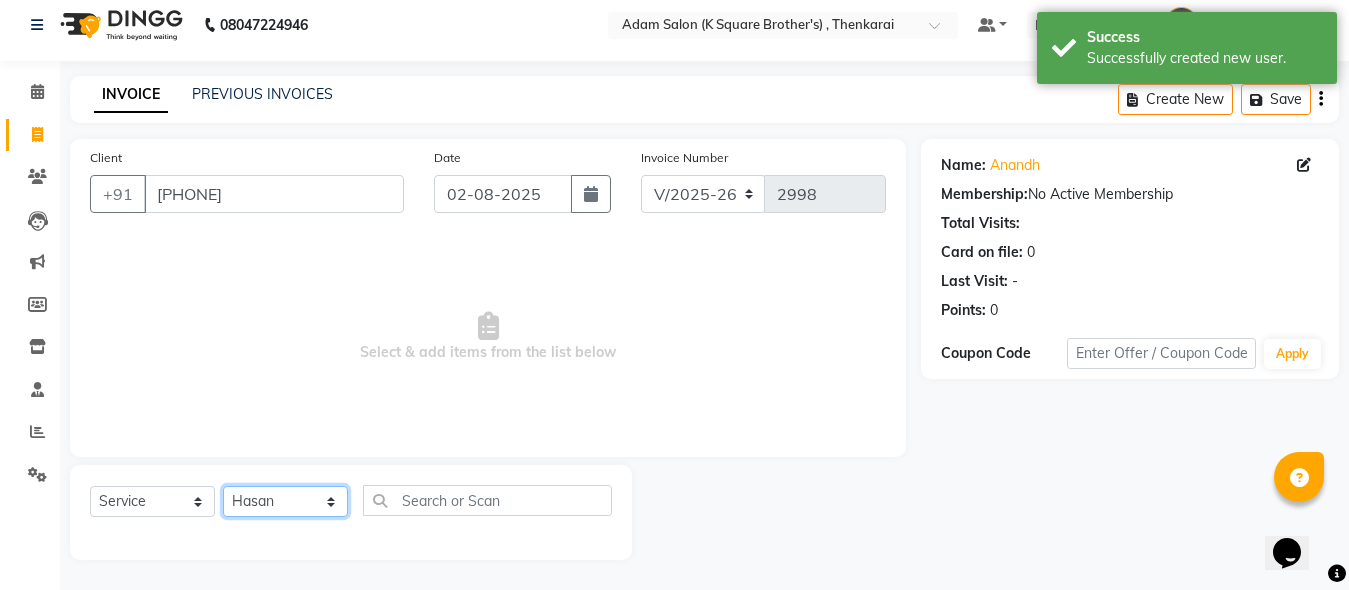 click on "Select Stylist Hasan Malik Navaz Suhail Syed Adam" 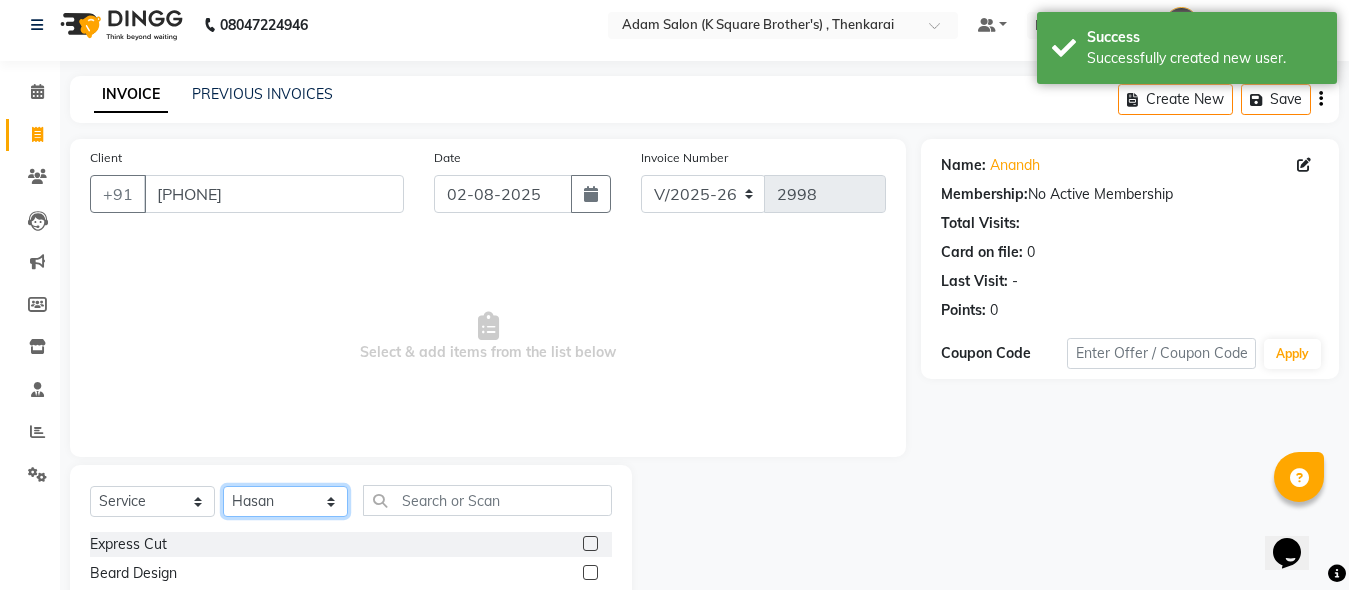 scroll, scrollTop: 211, scrollLeft: 0, axis: vertical 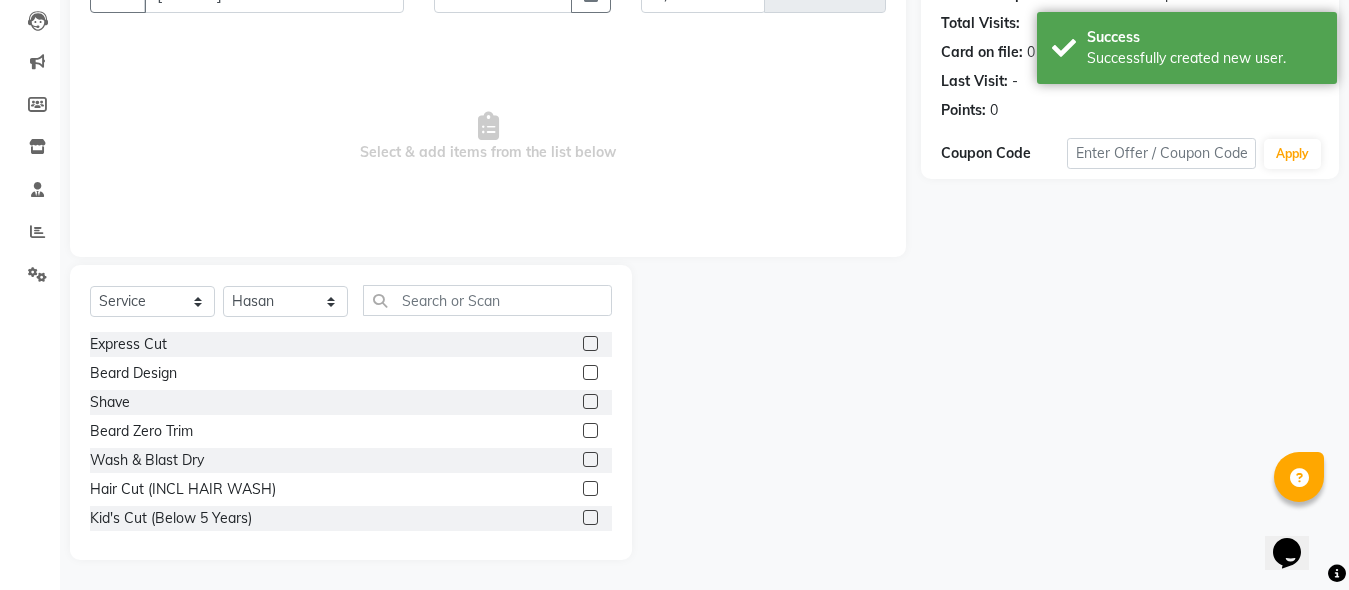 click 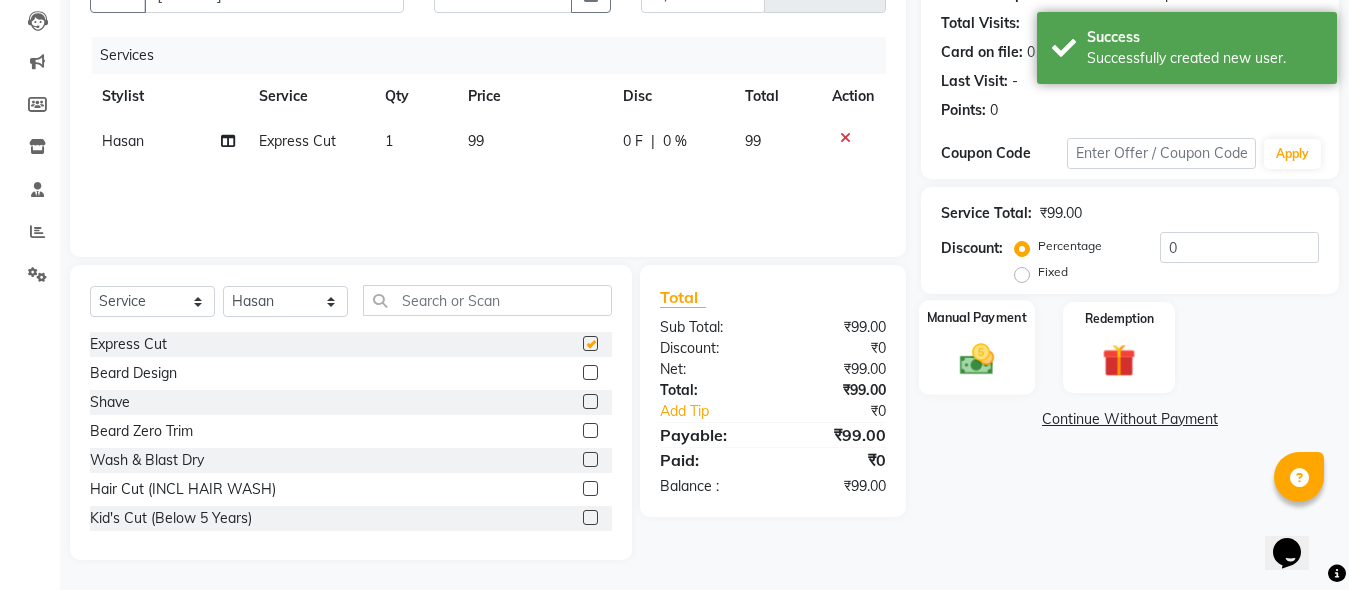 checkbox on "false" 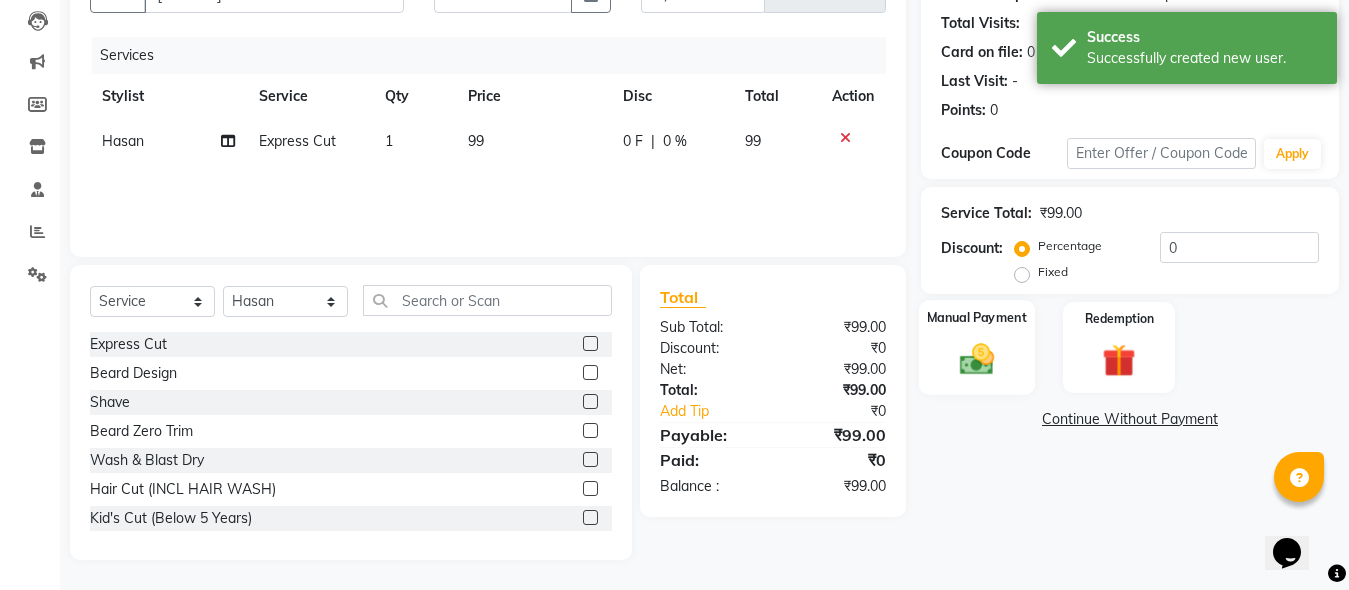 click on "Manual Payment" 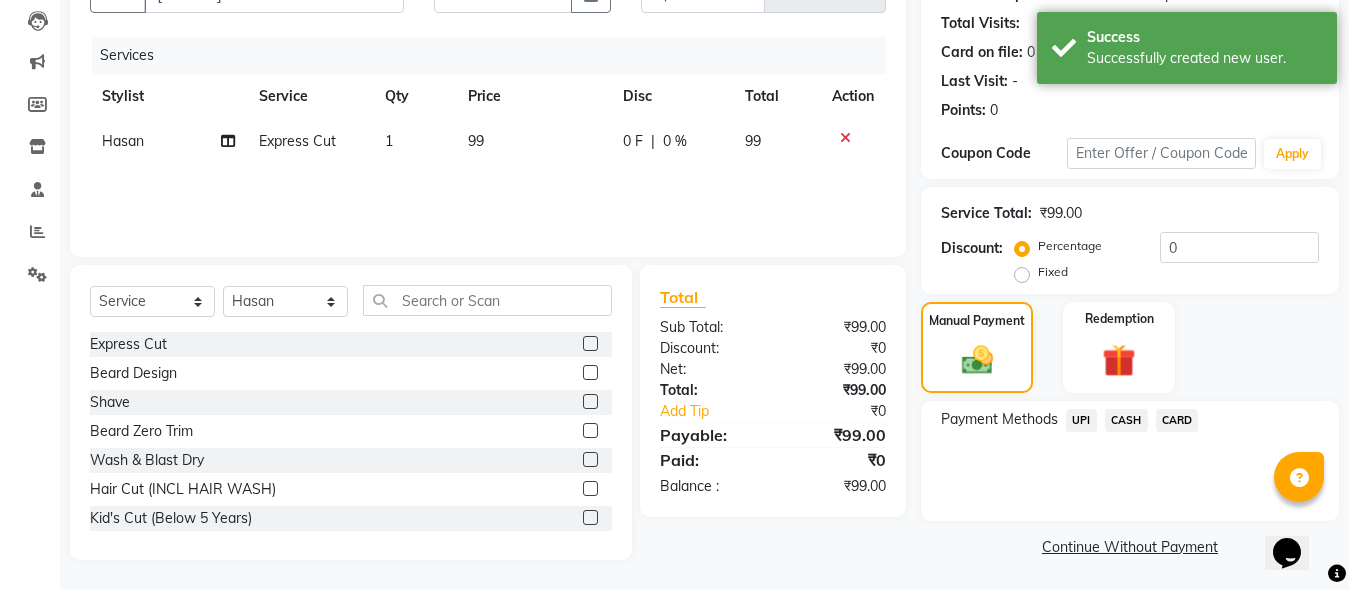 click on "CASH" 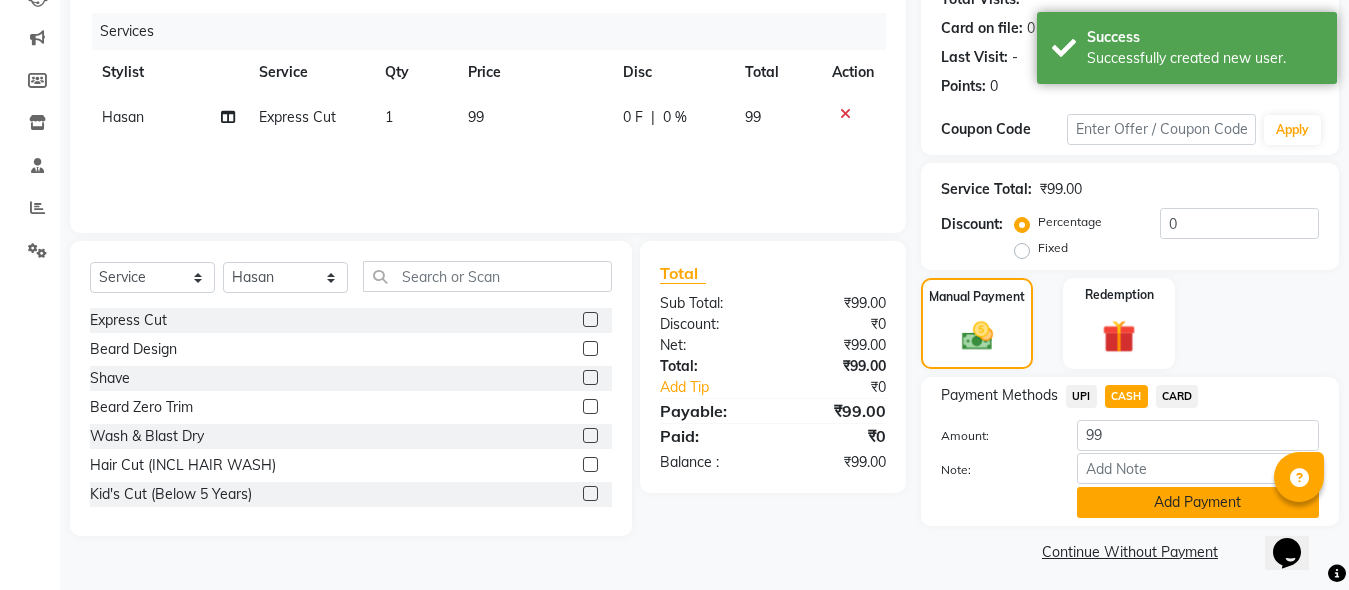 scroll, scrollTop: 242, scrollLeft: 0, axis: vertical 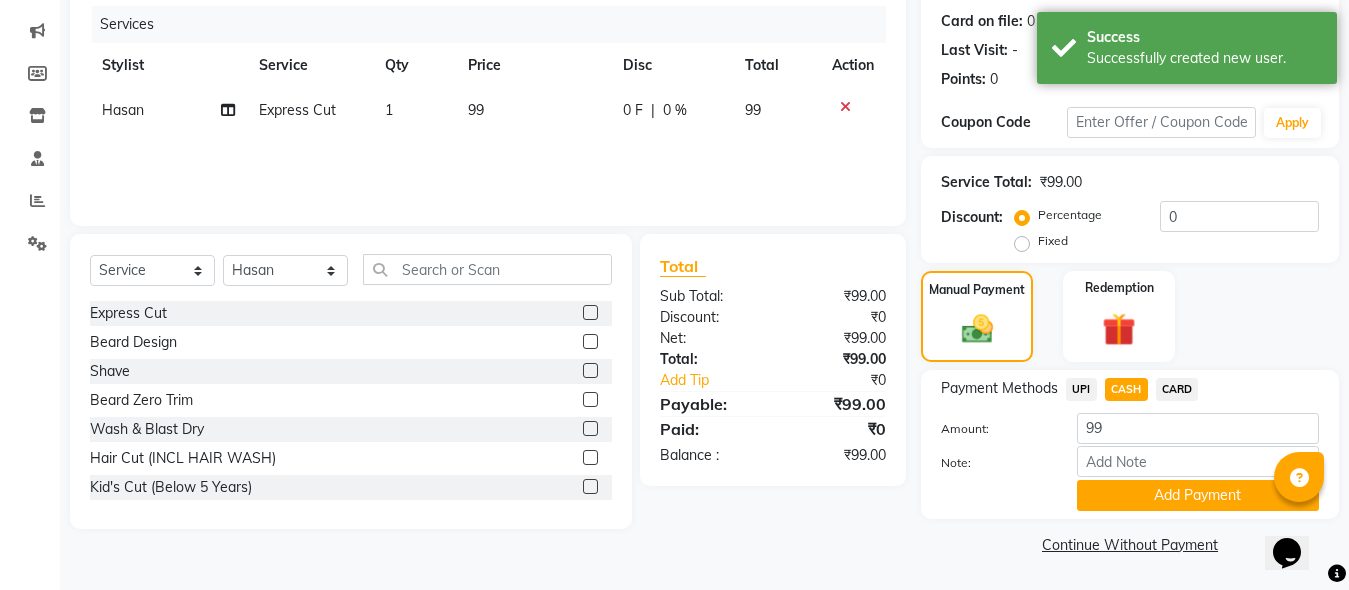 click on "Payment Methods UPI CASH CARD Amount: 99 Note: Add Payment" 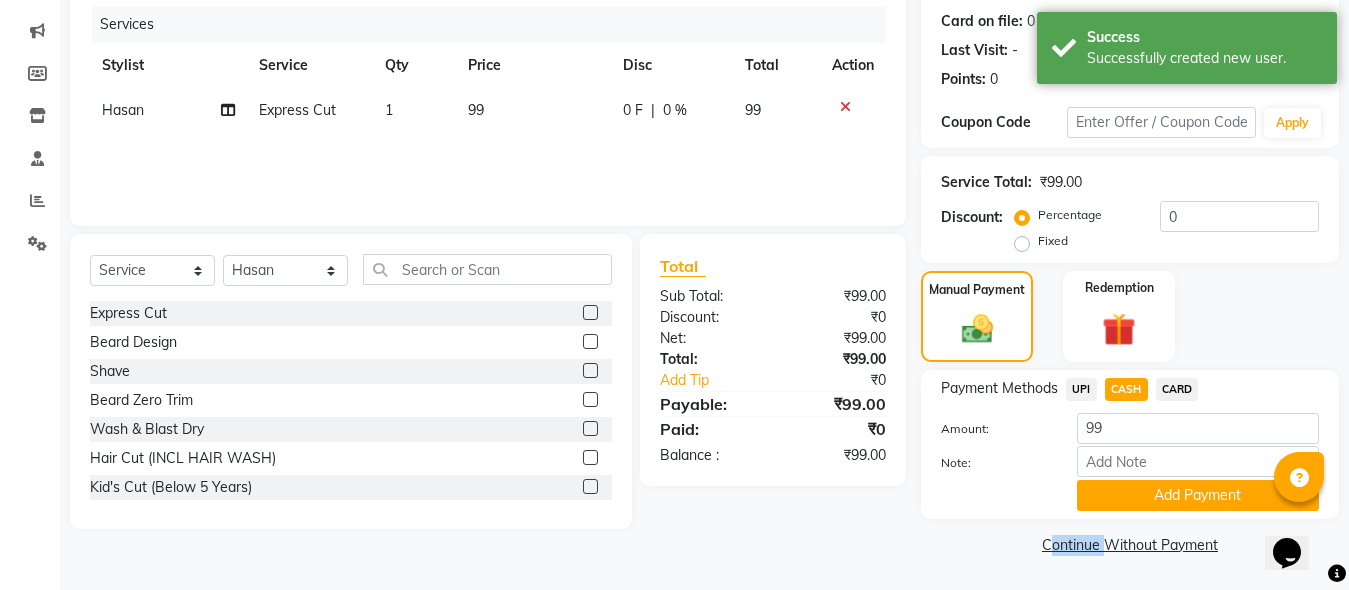 click on "Payment Methods UPI CASH CARD Amount: 99 Note: Add Payment" 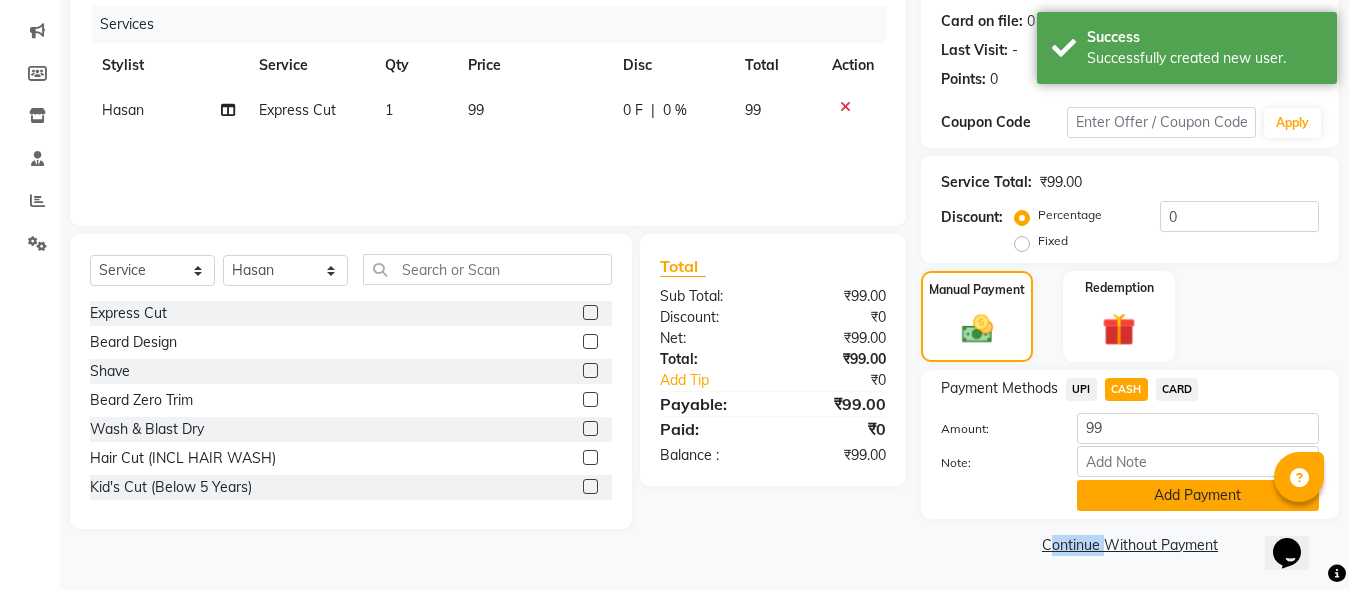 click on "Add Payment" 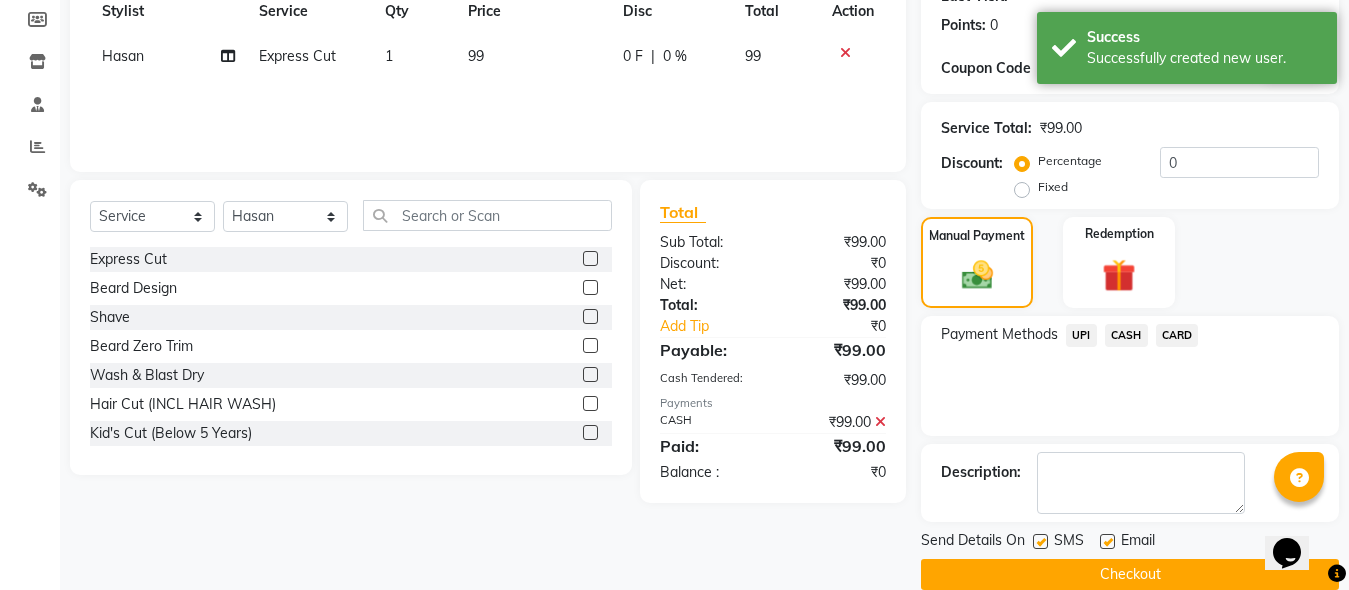 scroll, scrollTop: 326, scrollLeft: 0, axis: vertical 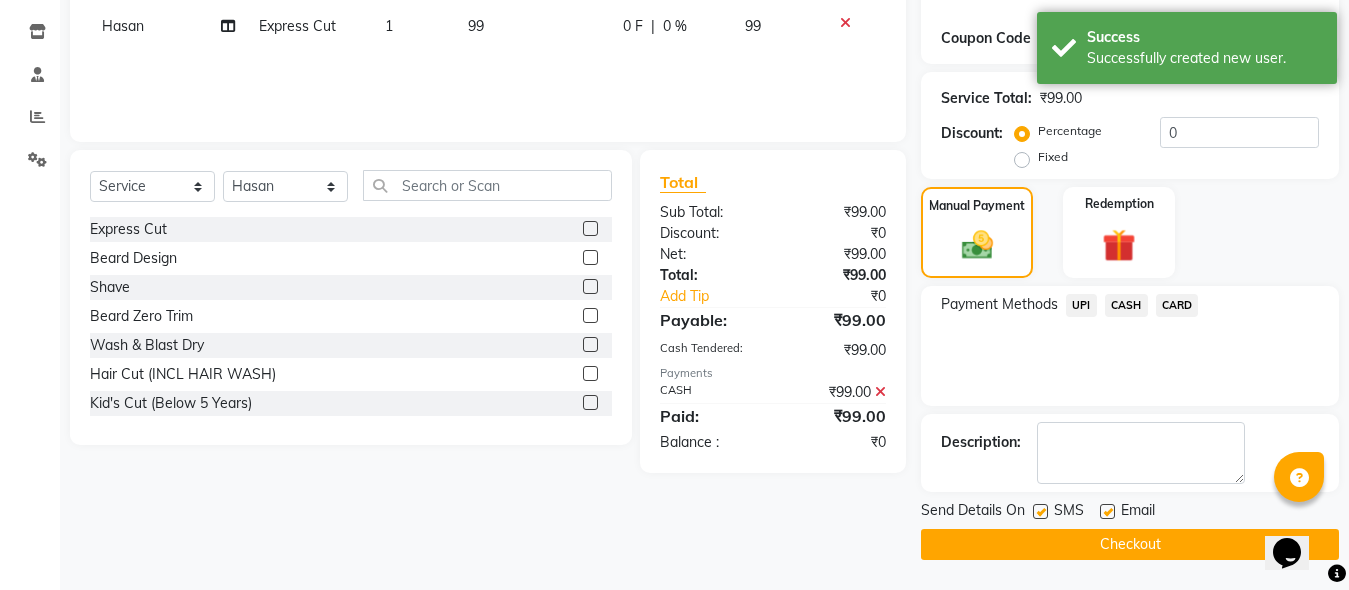 click on "Checkout" 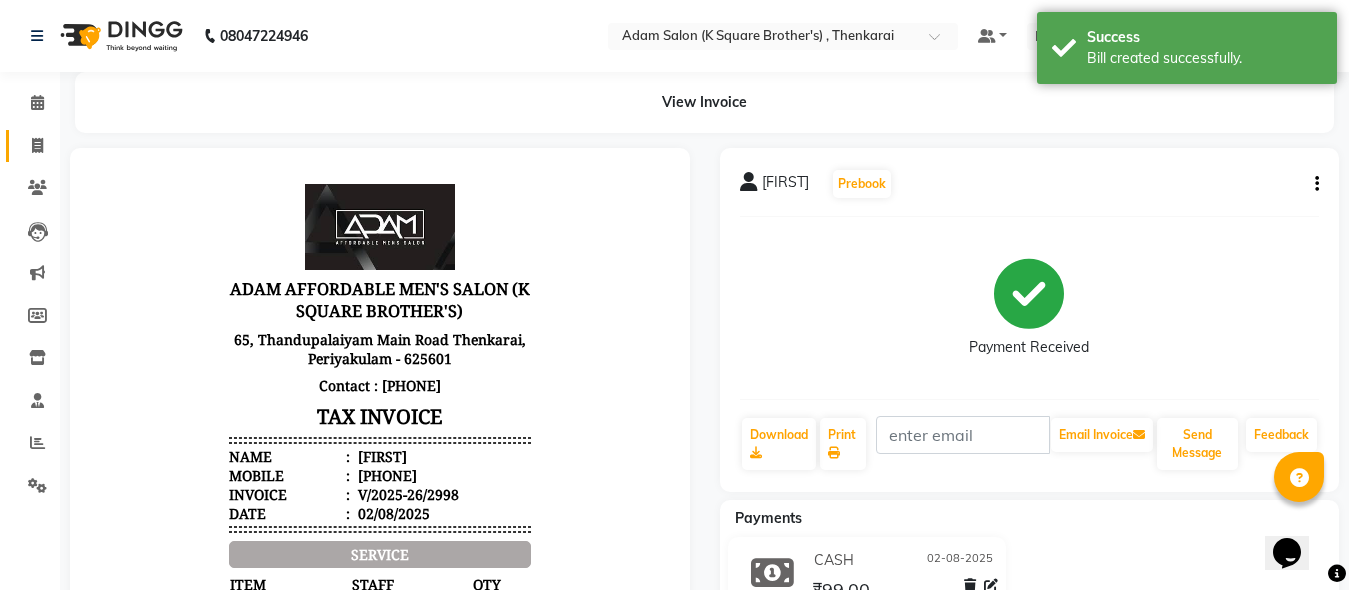 scroll, scrollTop: 0, scrollLeft: 0, axis: both 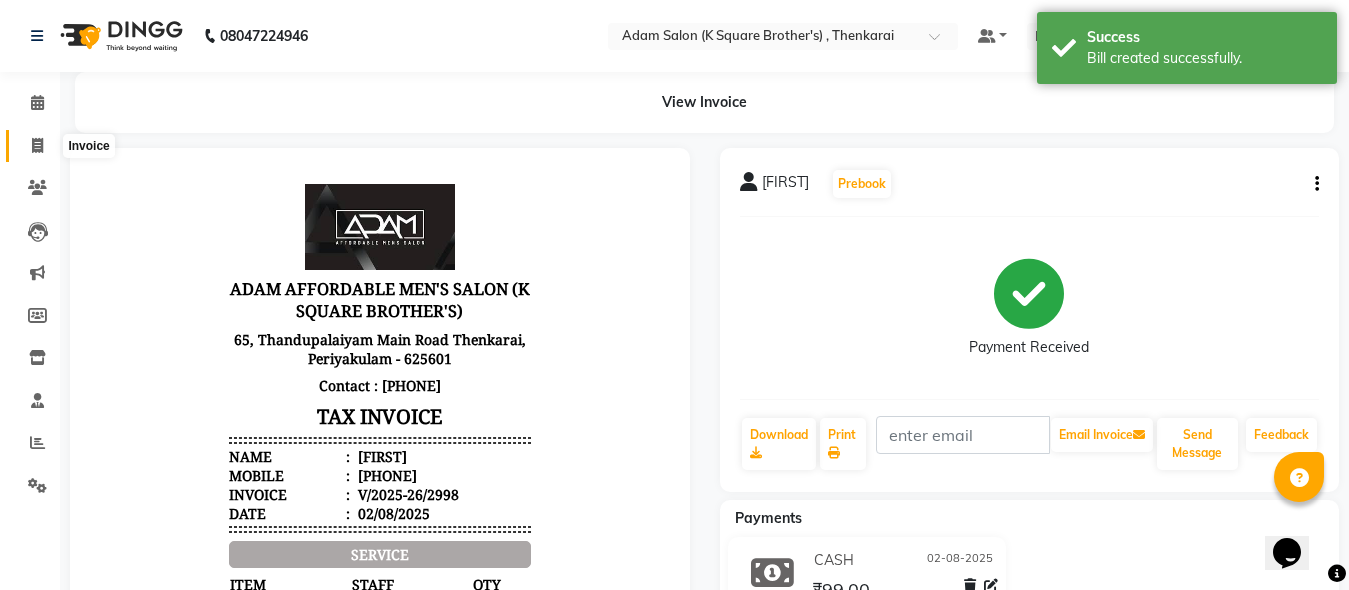 click 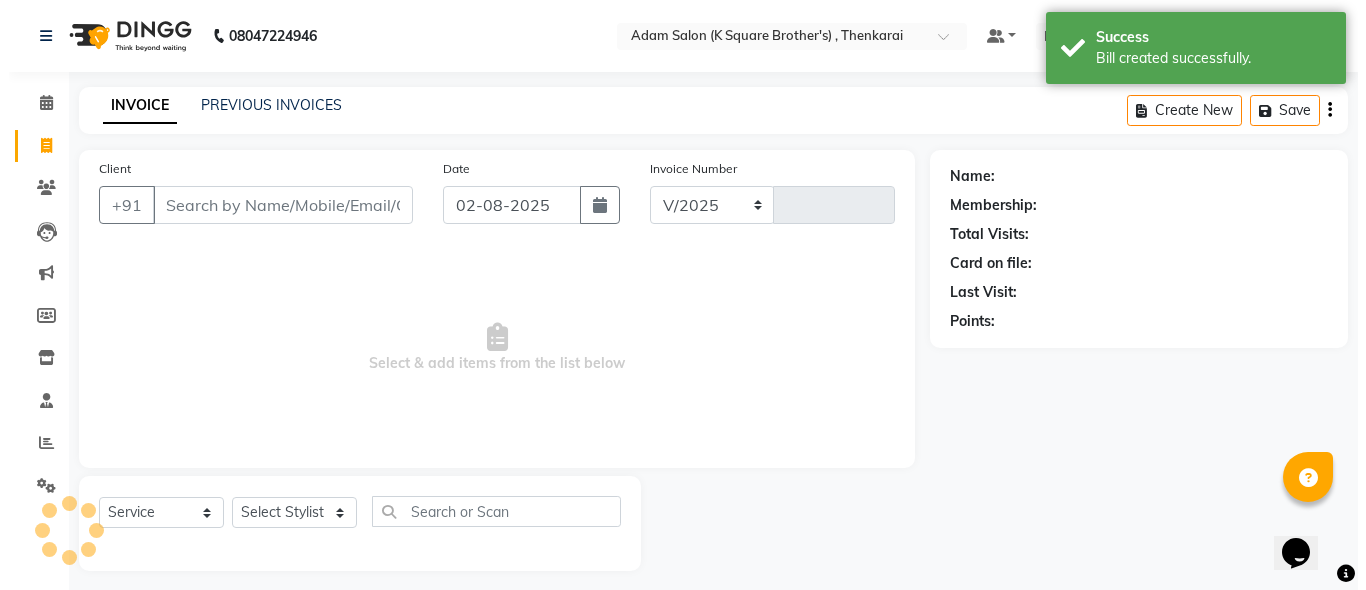 scroll, scrollTop: 11, scrollLeft: 0, axis: vertical 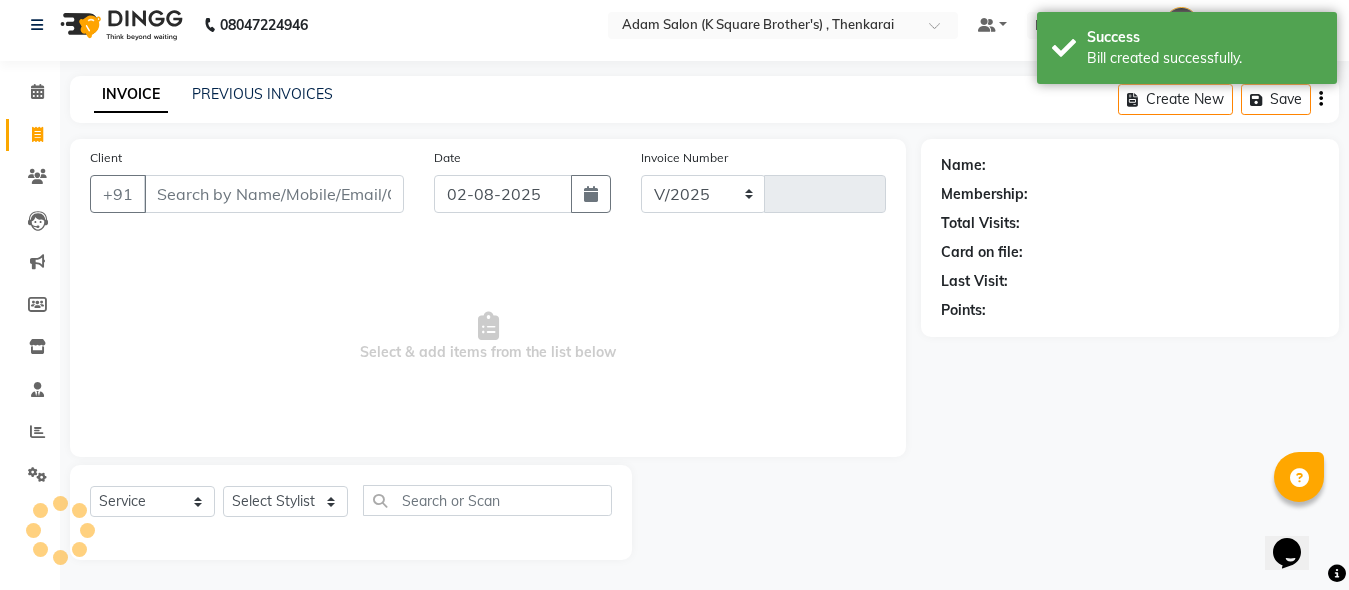 select on "8195" 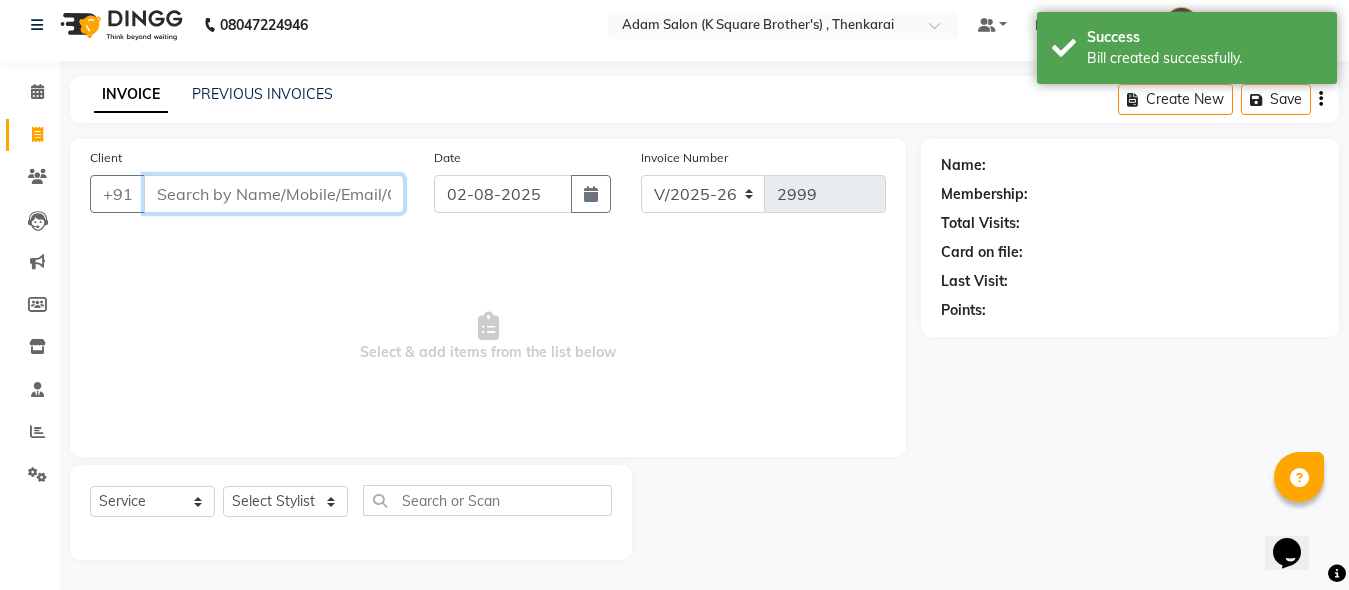 paste on "[PHONE]" 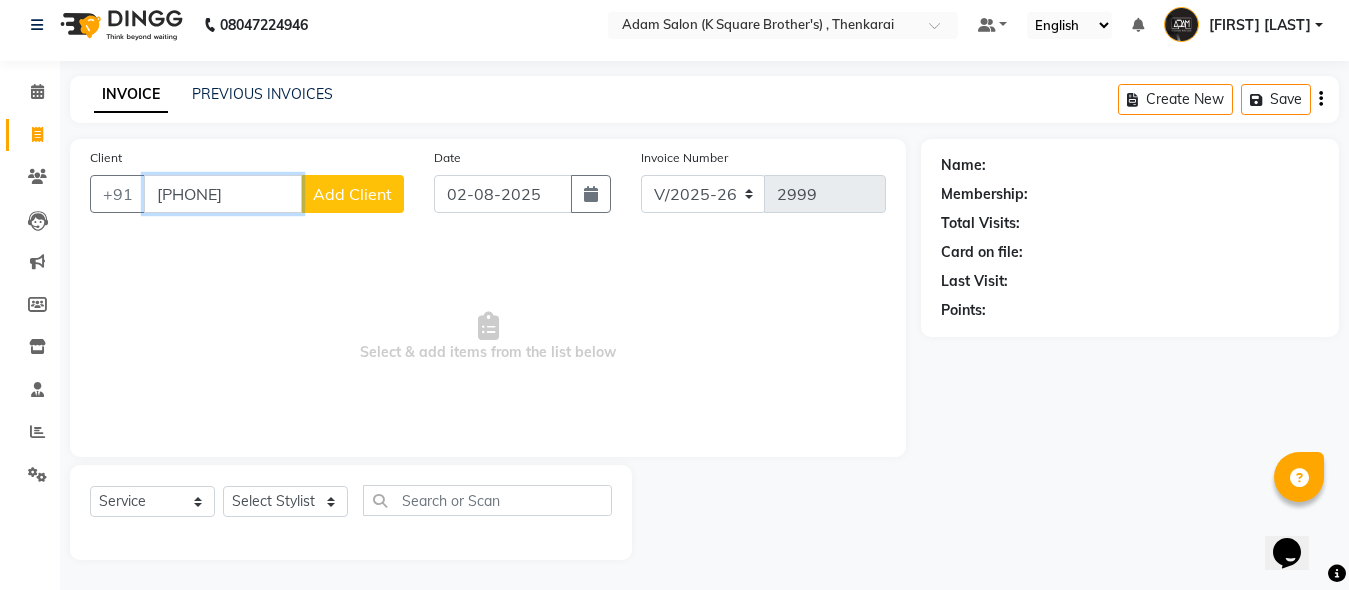 type on "[PHONE]" 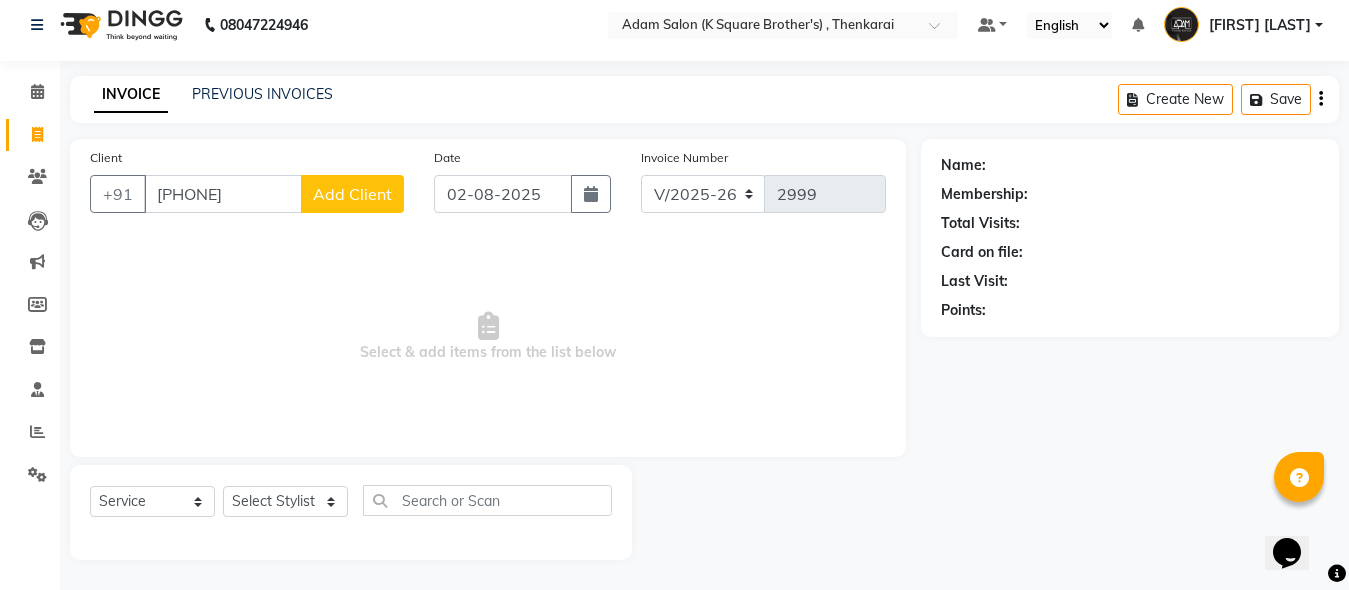 click on "Add Client" 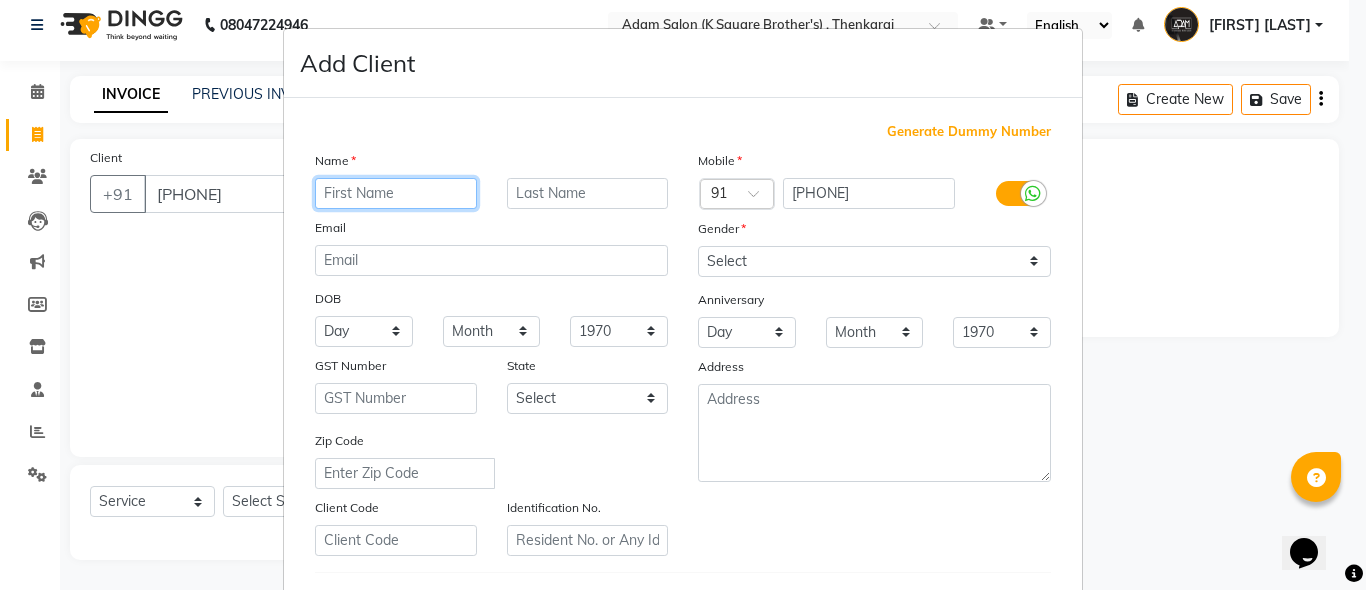 paste on "[FIRST]" 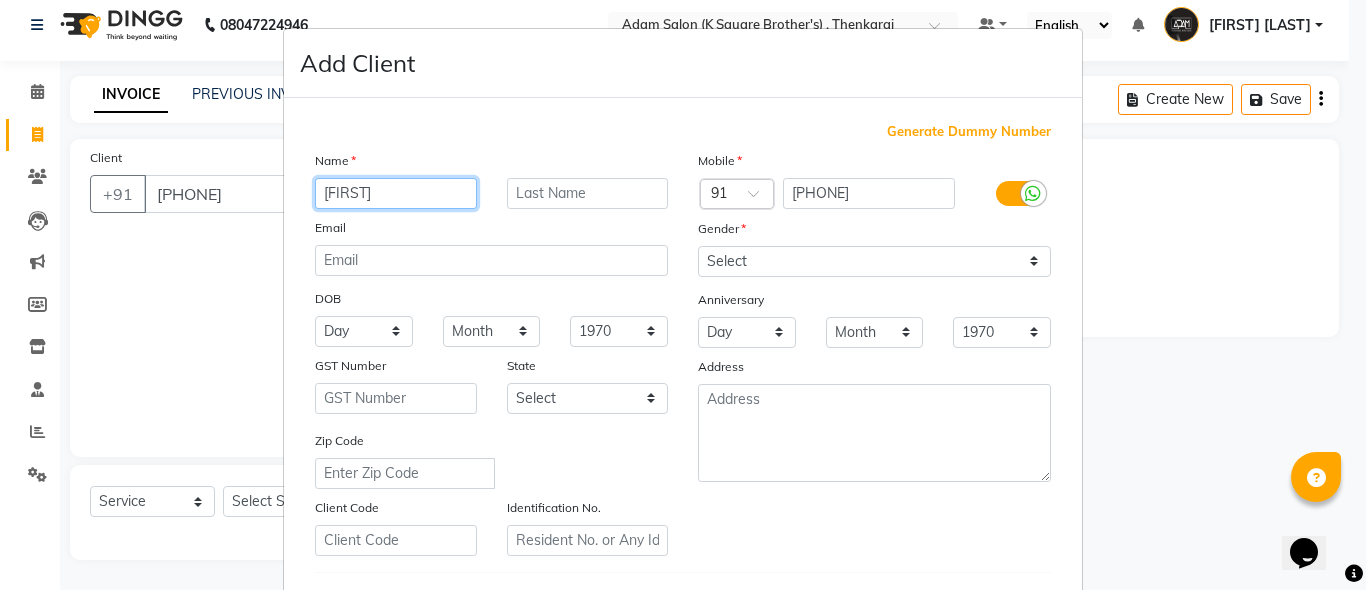 type on "[FIRST]" 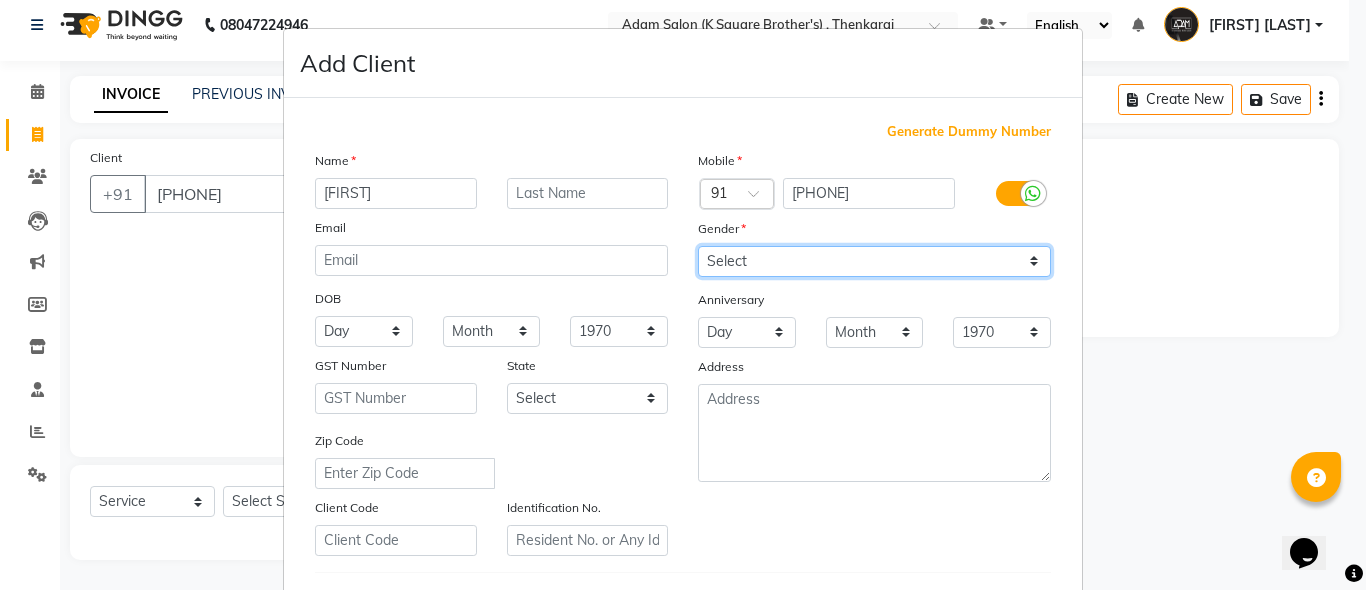 click on "Select Male Female Other Prefer Not To Say" at bounding box center [874, 261] 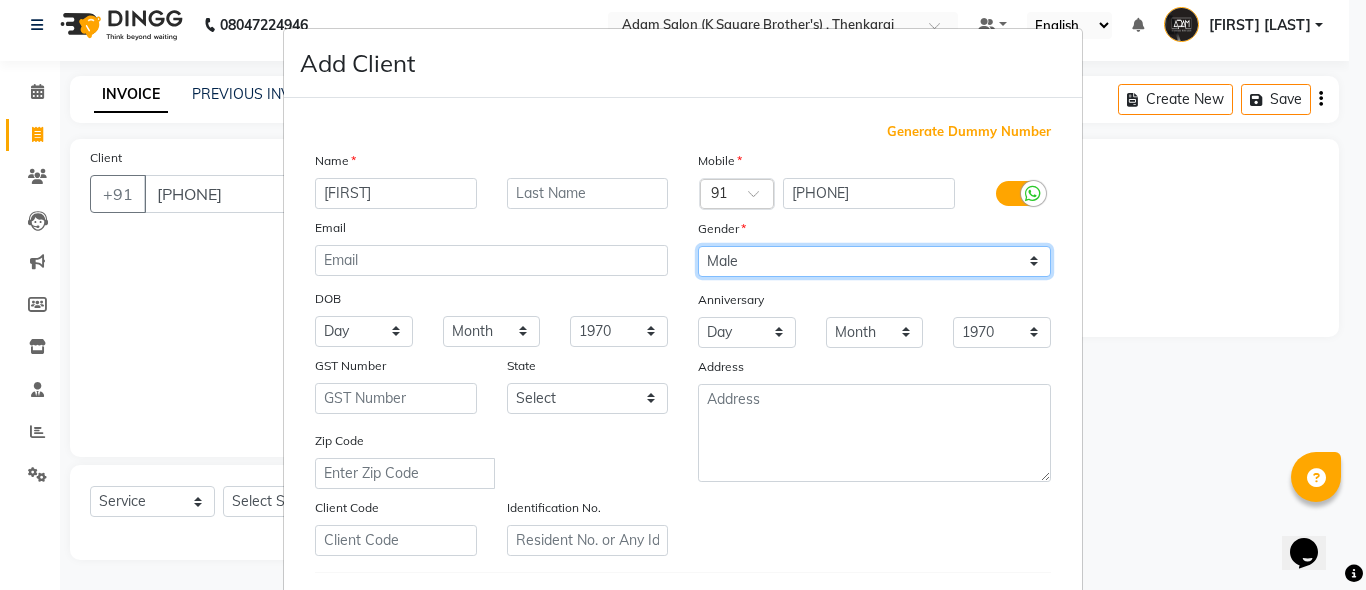 click on "Select Male Female Other Prefer Not To Say" at bounding box center (874, 261) 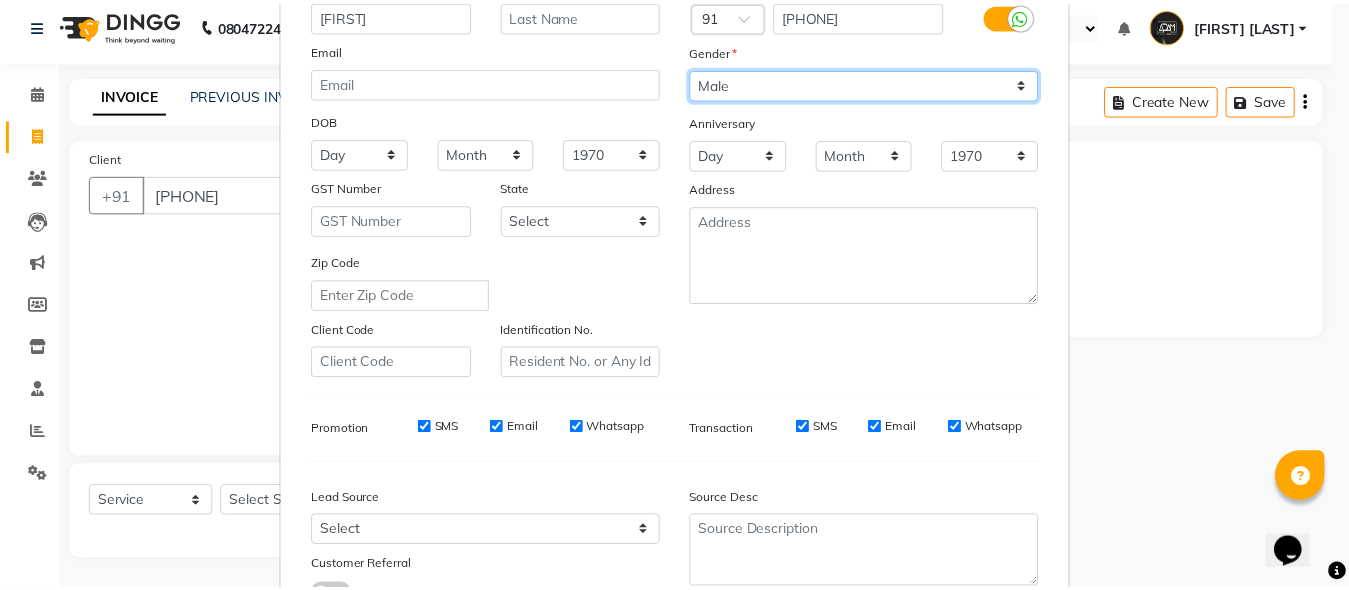 scroll, scrollTop: 333, scrollLeft: 0, axis: vertical 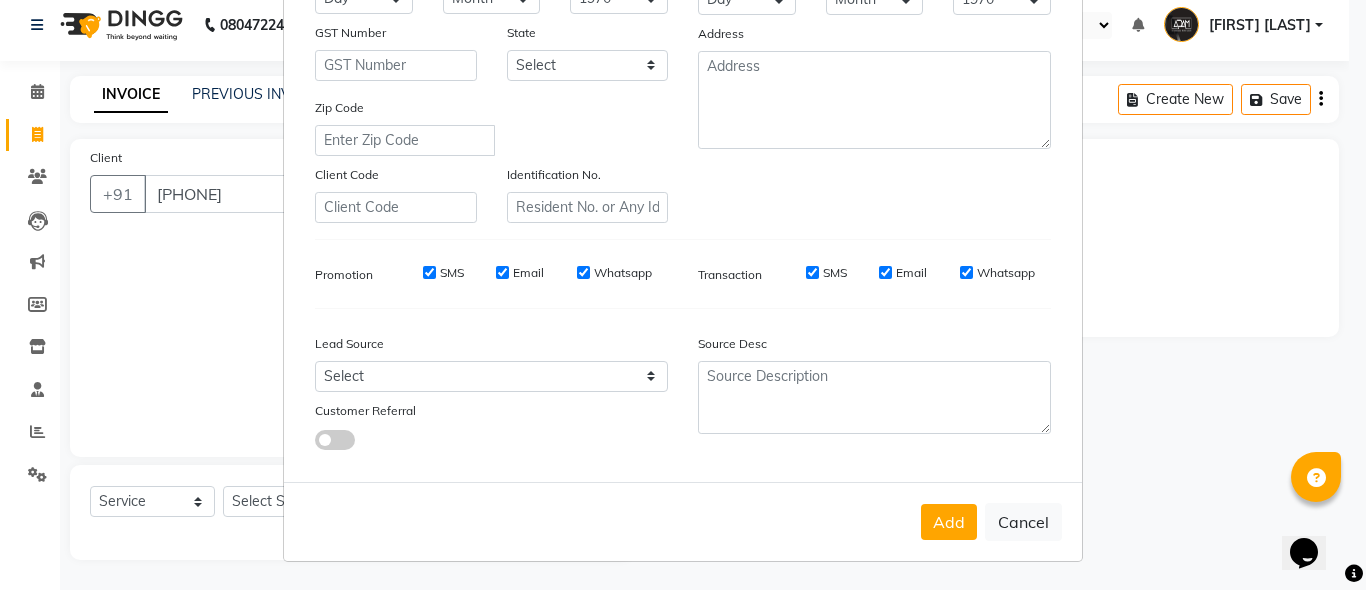 click on "Add   Cancel" at bounding box center (683, 521) 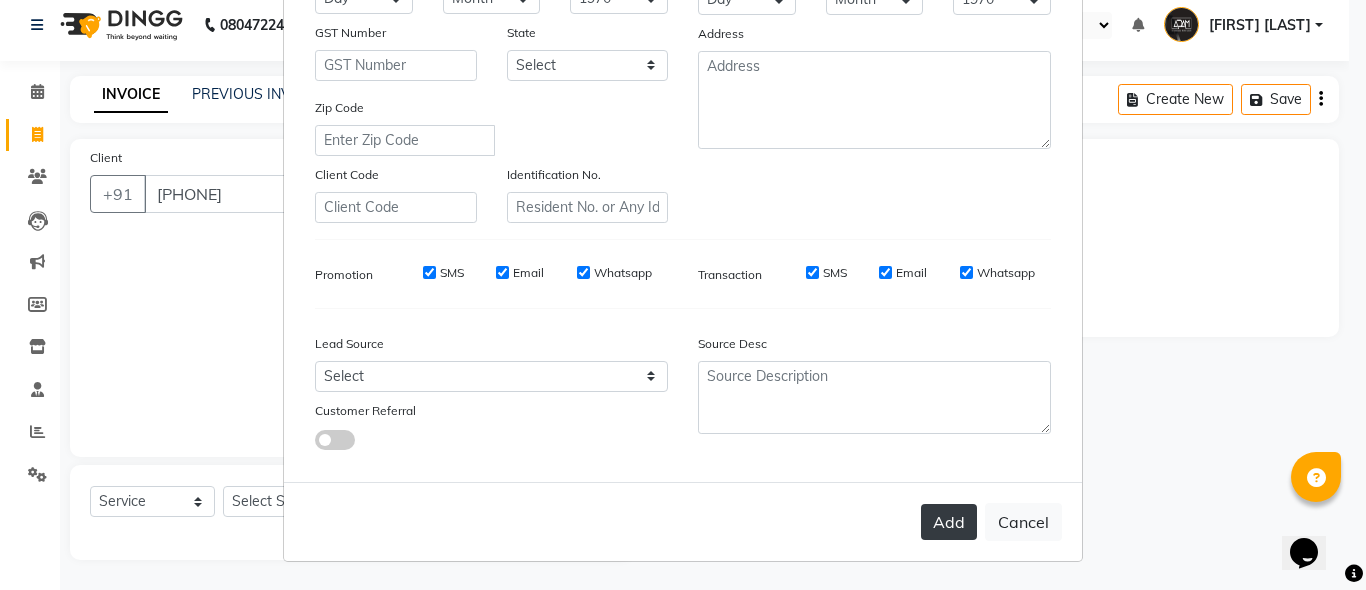 click on "Add" at bounding box center [949, 522] 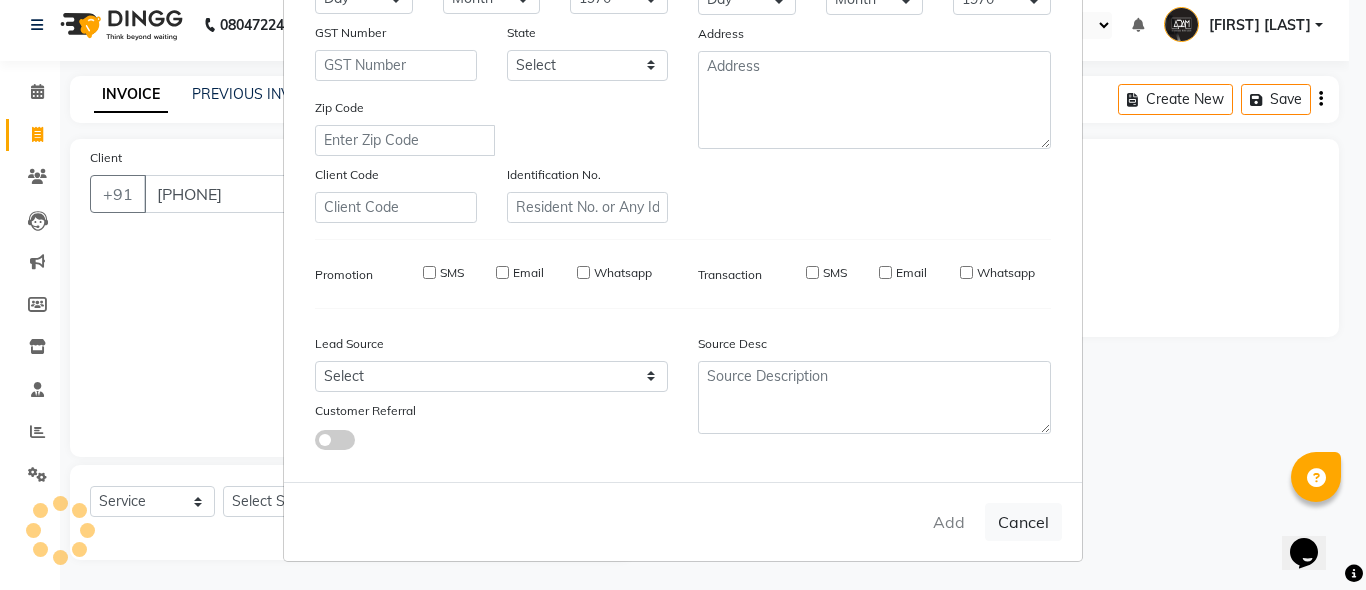 type 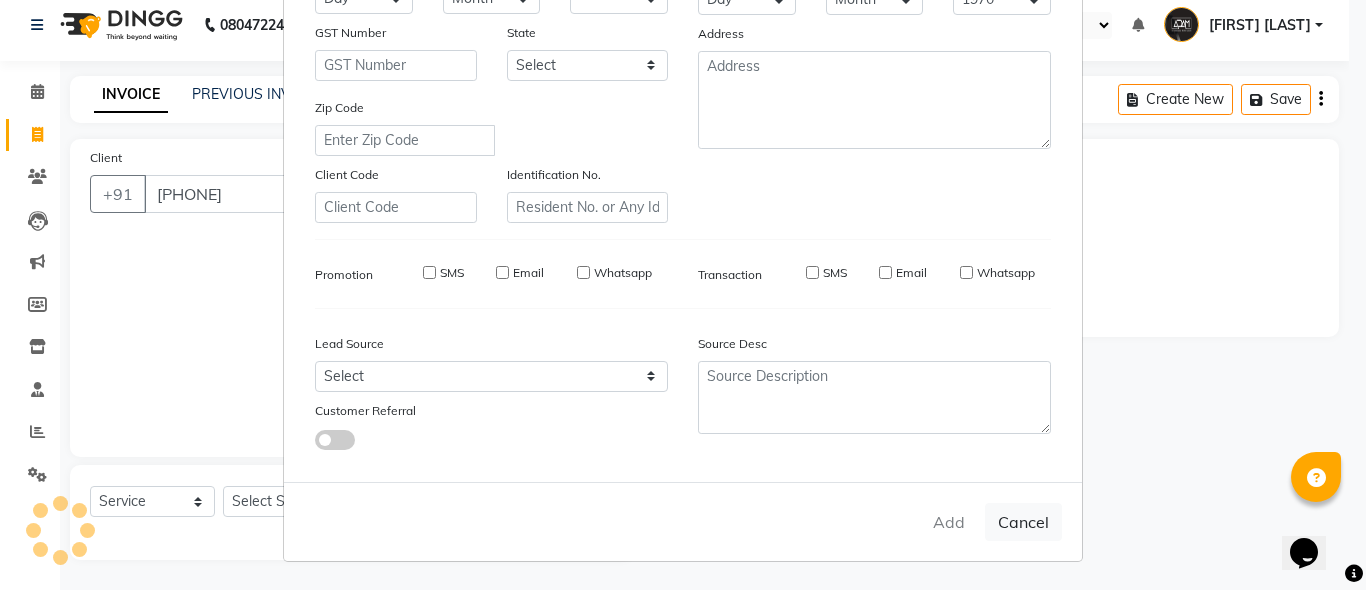 select 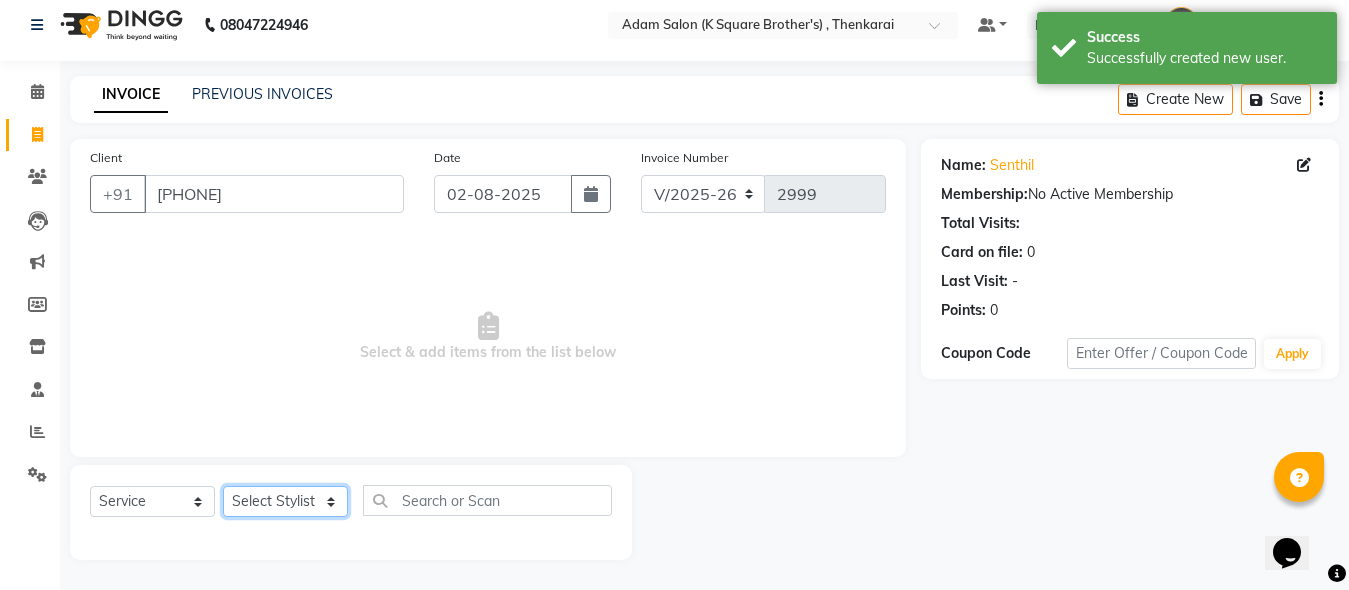 click on "Select Stylist Hasan Malik Navaz Suhail Syed Adam" 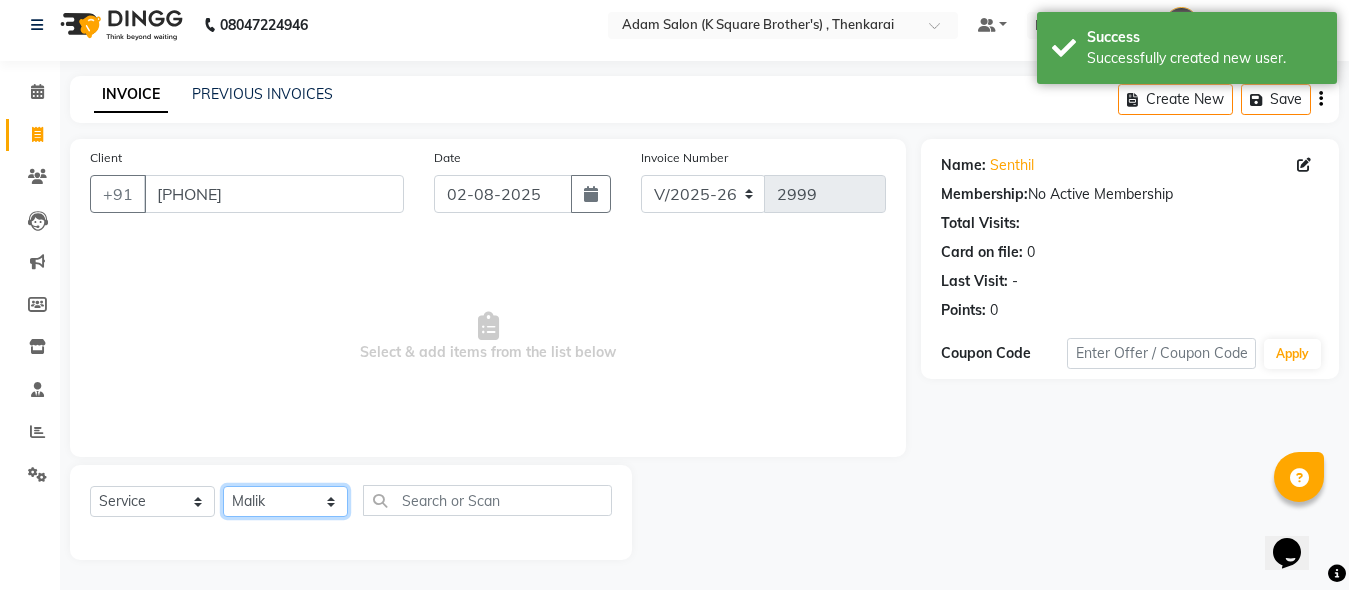 click on "Select Stylist Hasan Malik Navaz Suhail Syed Adam" 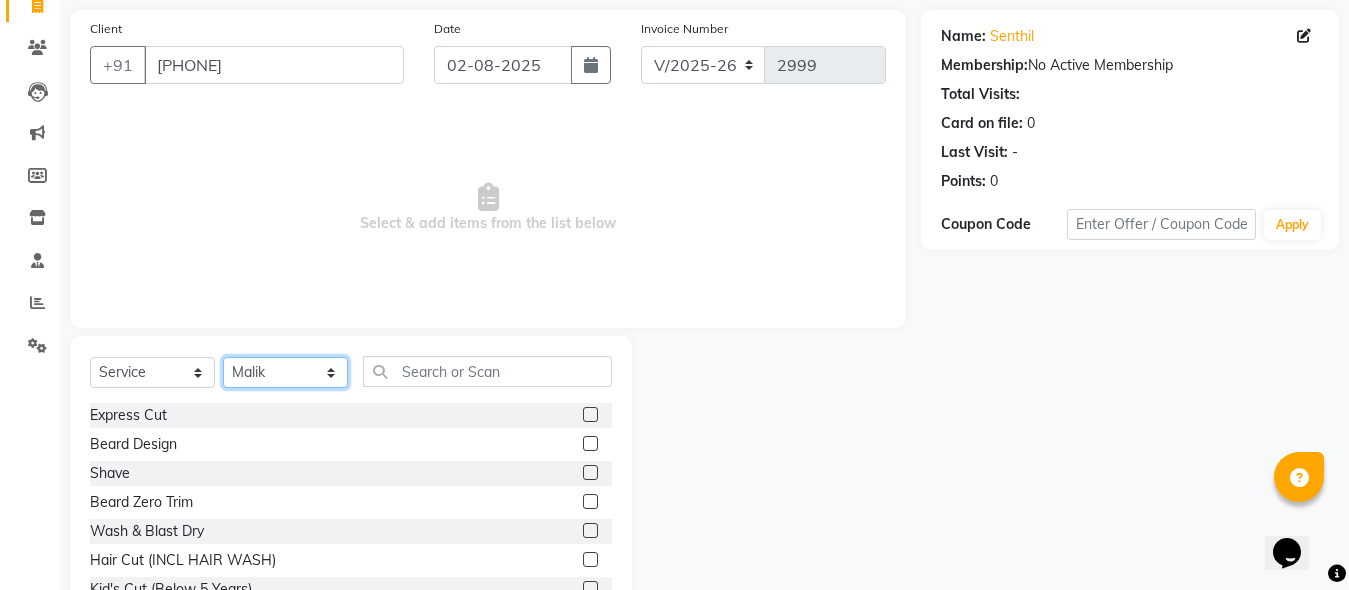 scroll, scrollTop: 211, scrollLeft: 0, axis: vertical 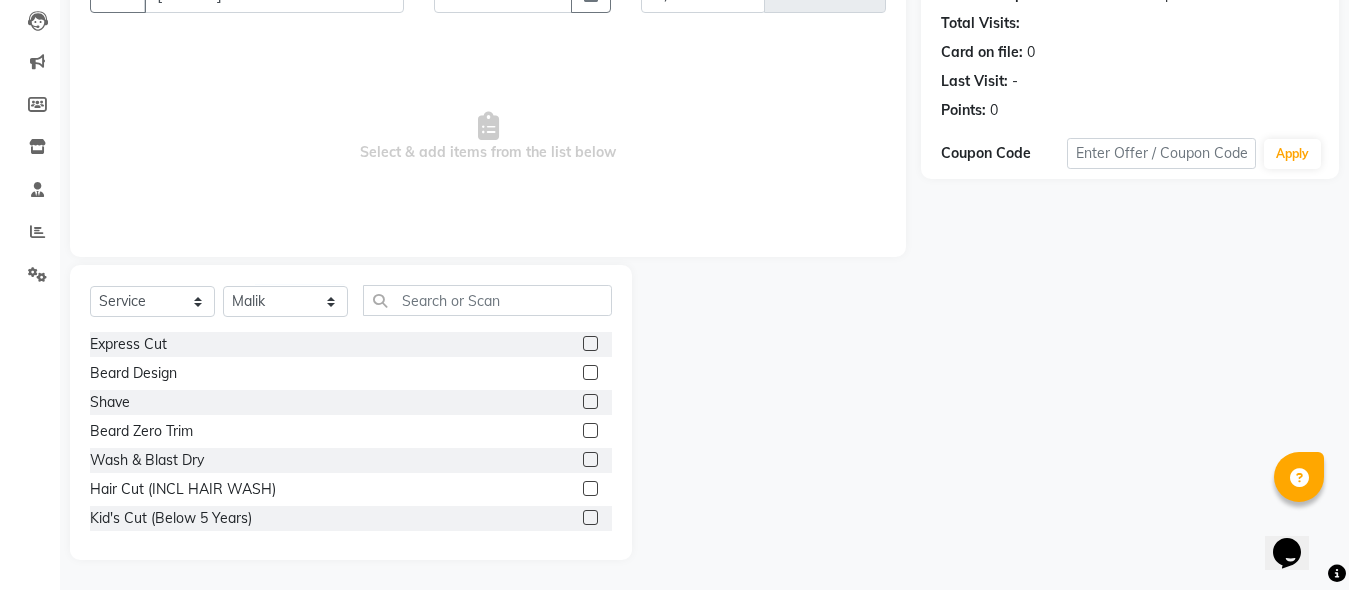 click 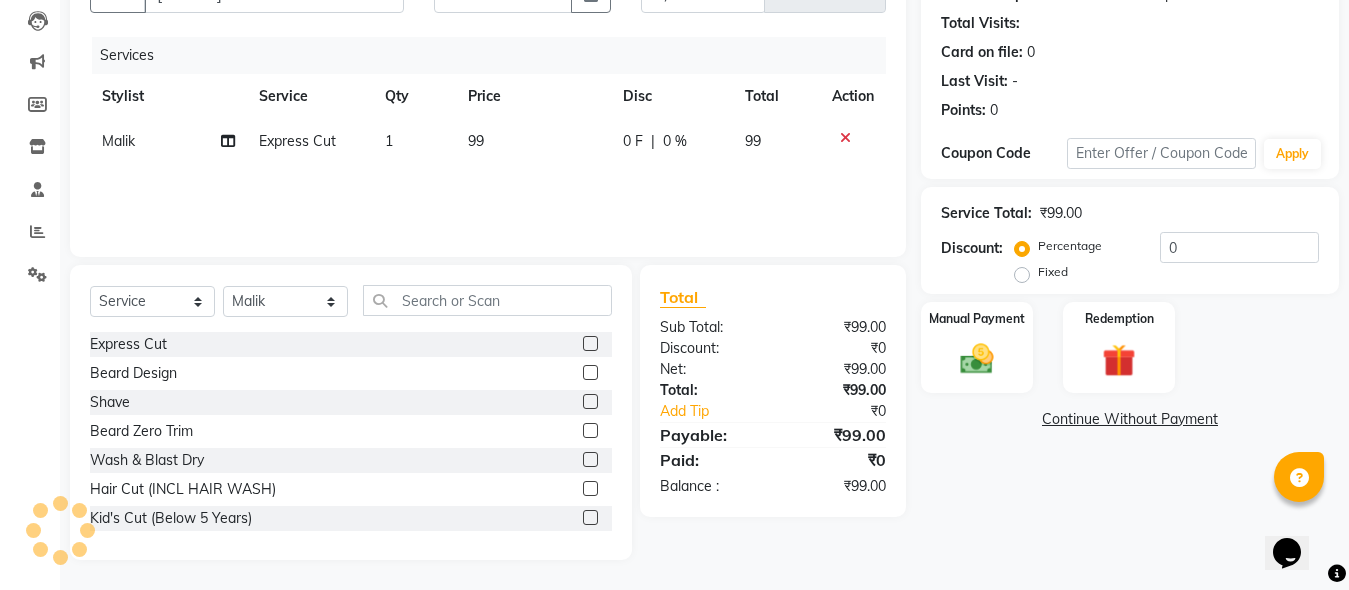 click 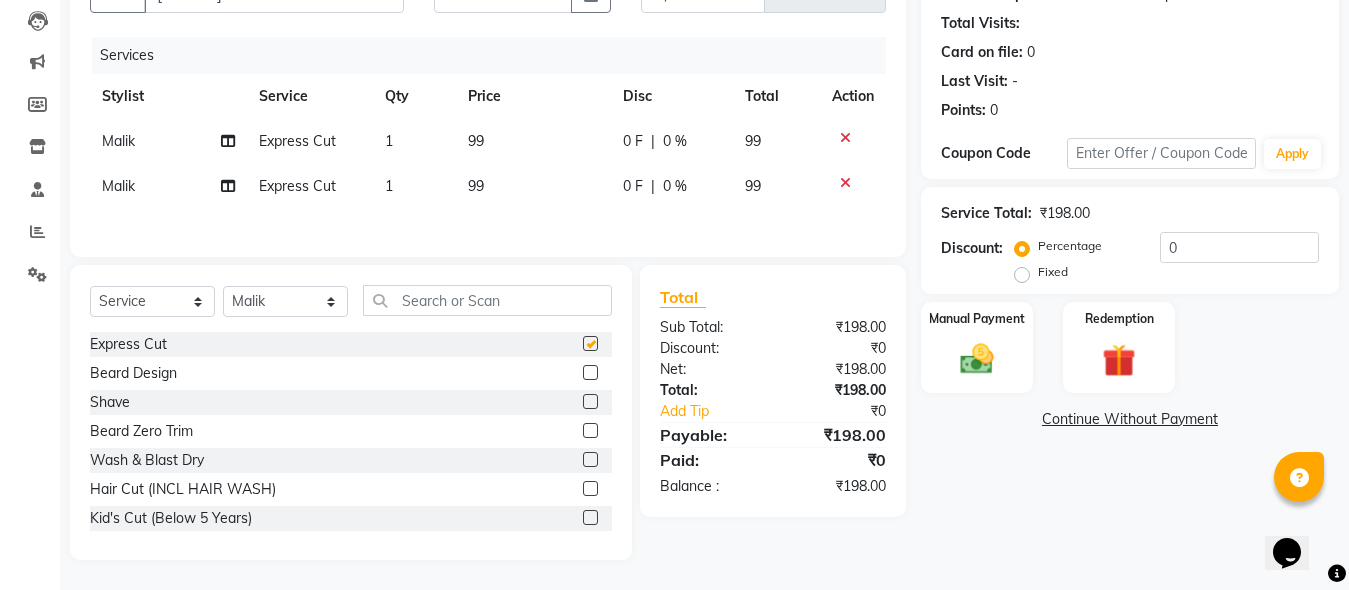 checkbox on "false" 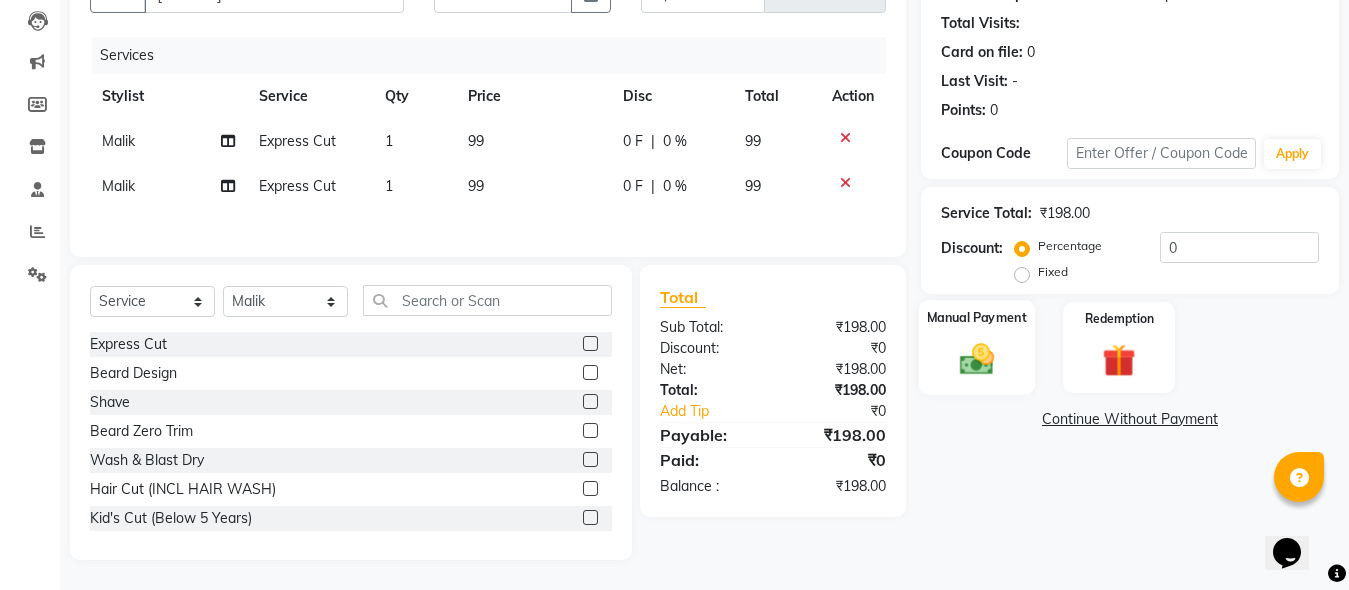 click 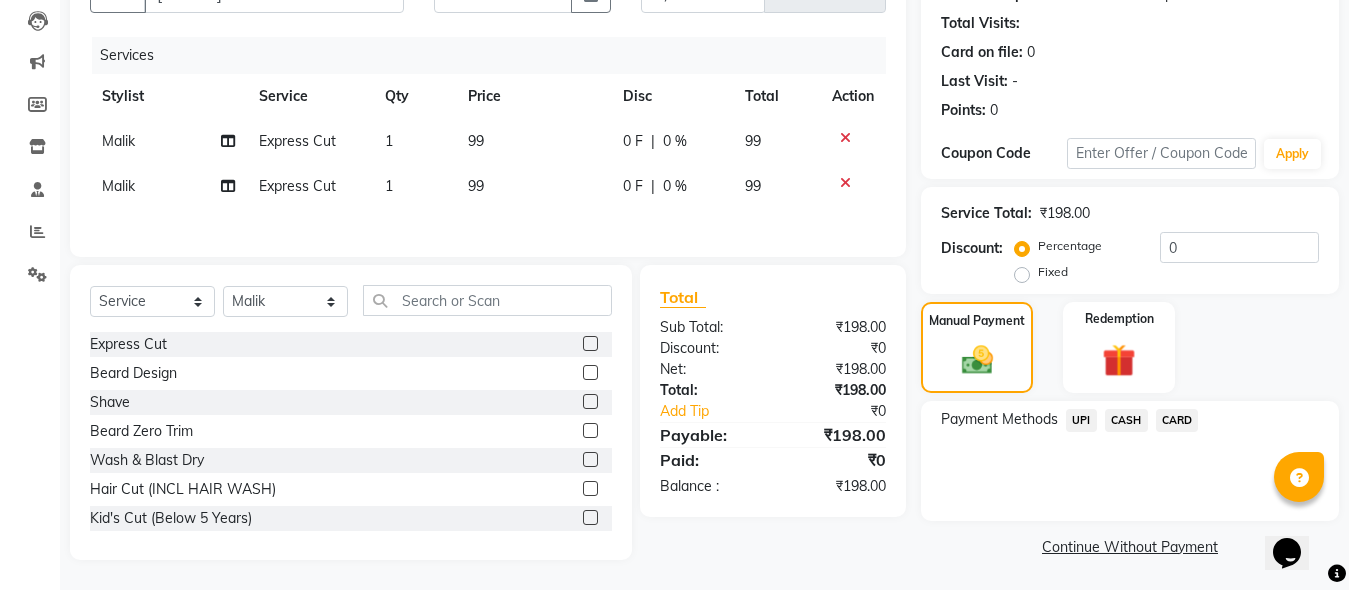 click on "CASH" 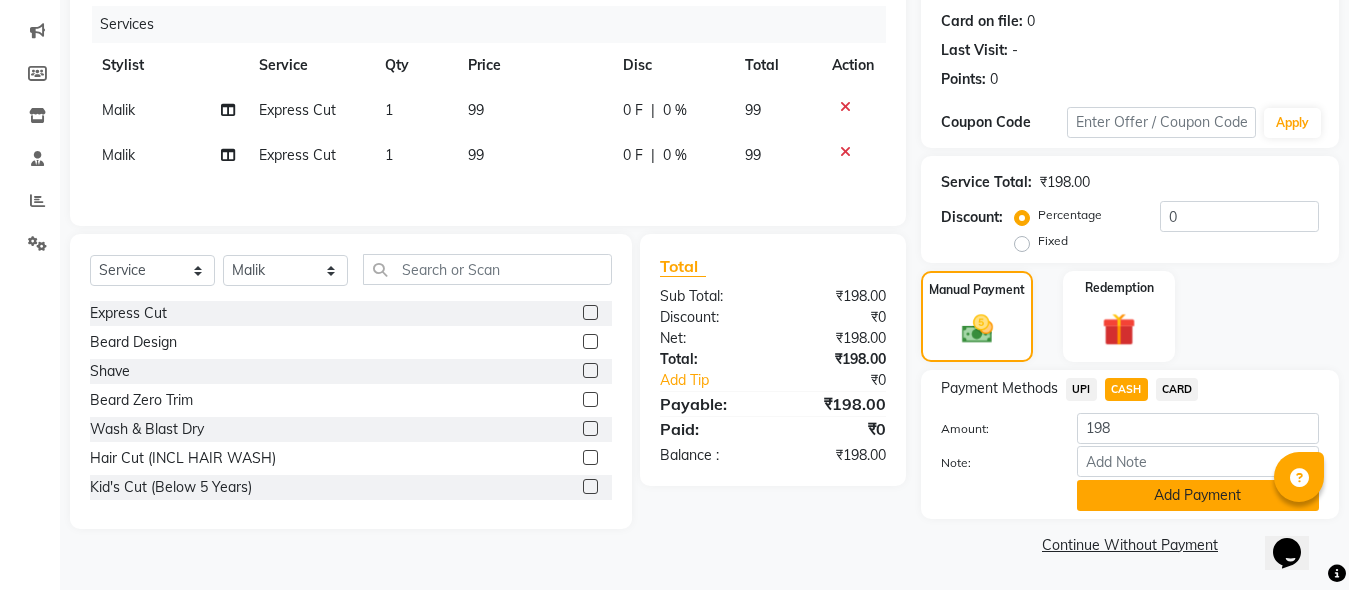 click on "Add Payment" 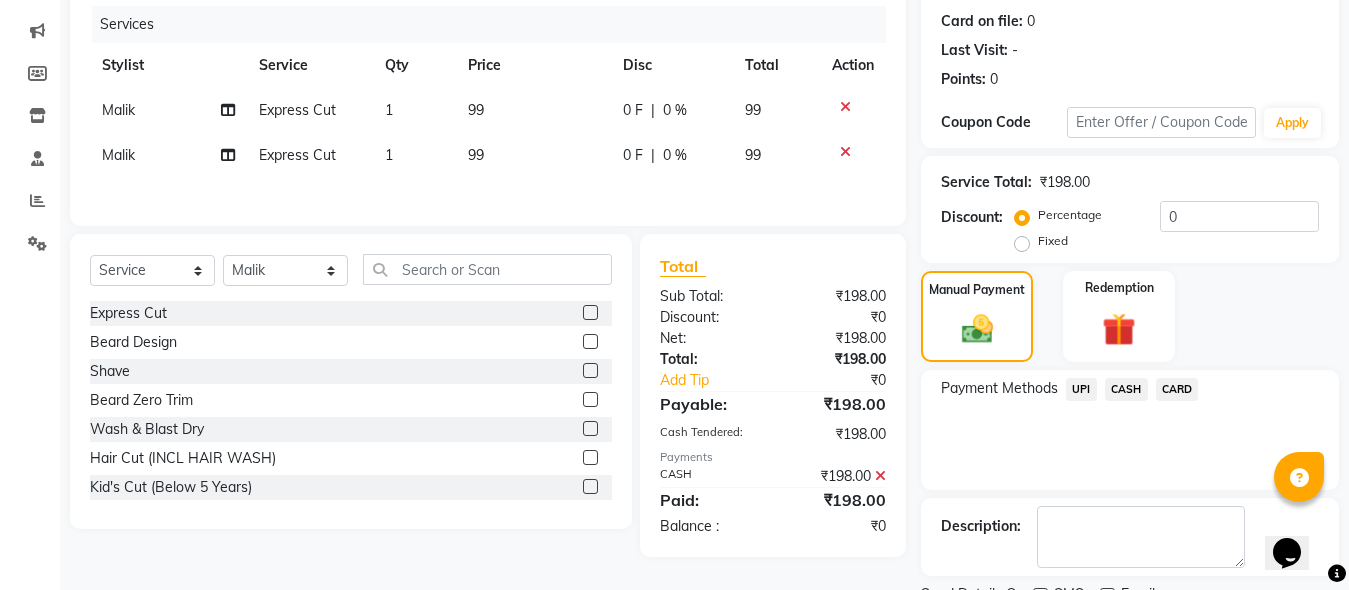 scroll, scrollTop: 326, scrollLeft: 0, axis: vertical 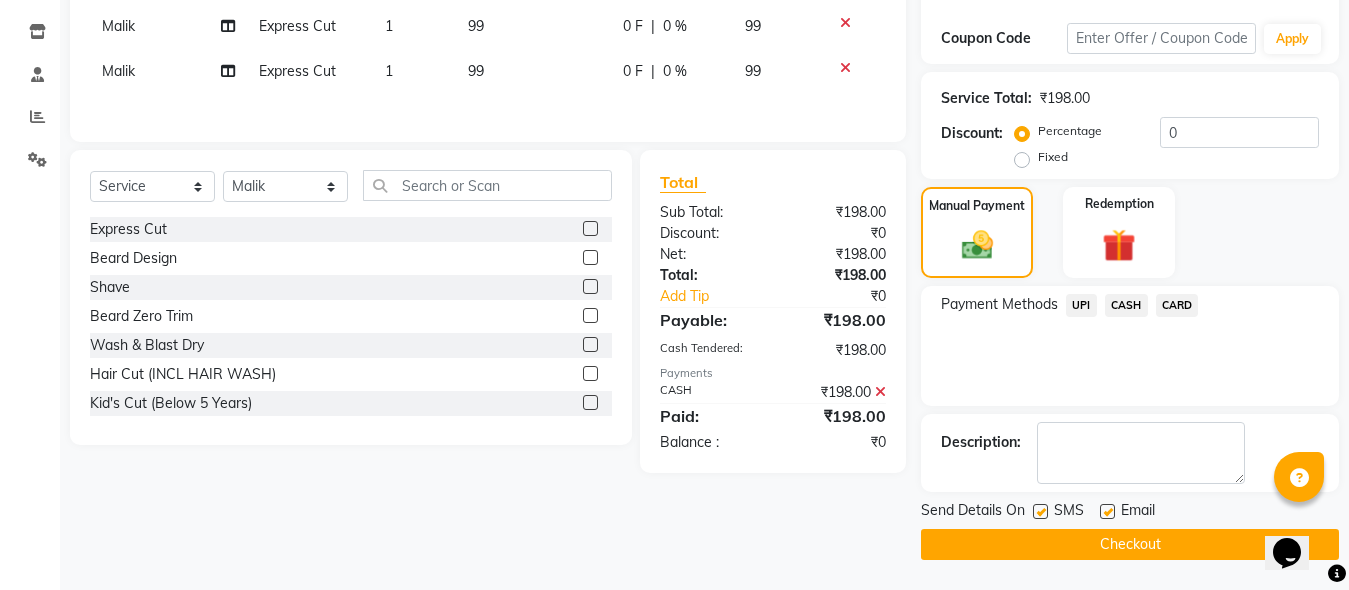 click on "Checkout" 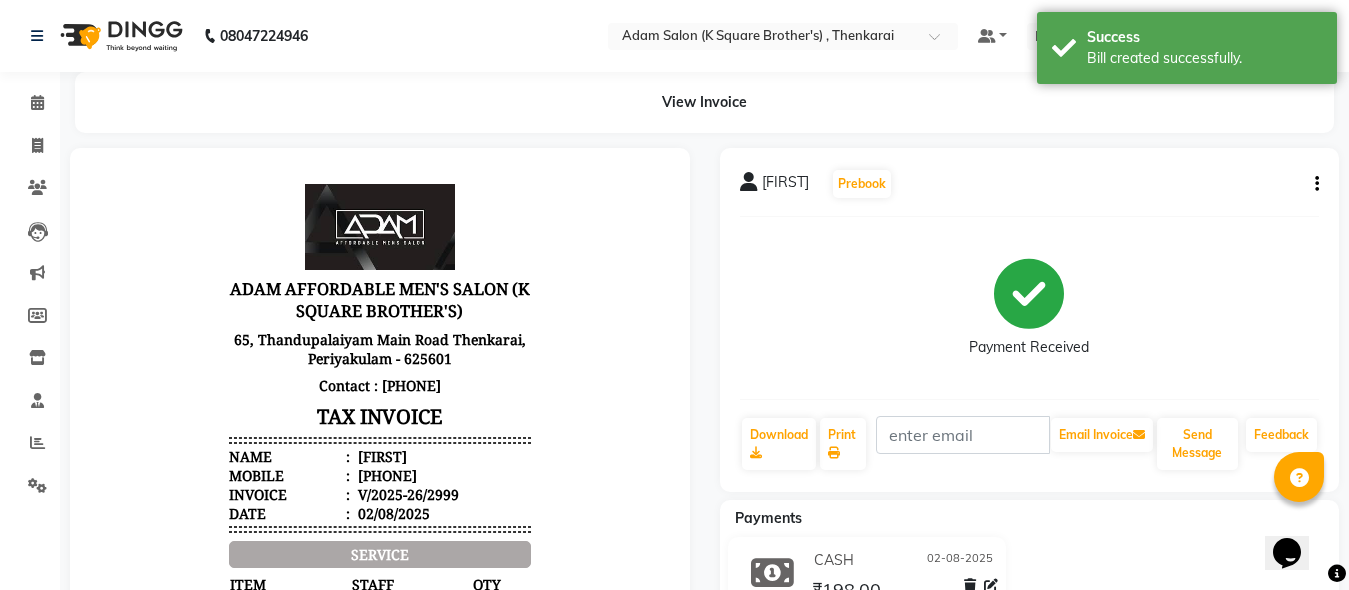 scroll, scrollTop: 0, scrollLeft: 0, axis: both 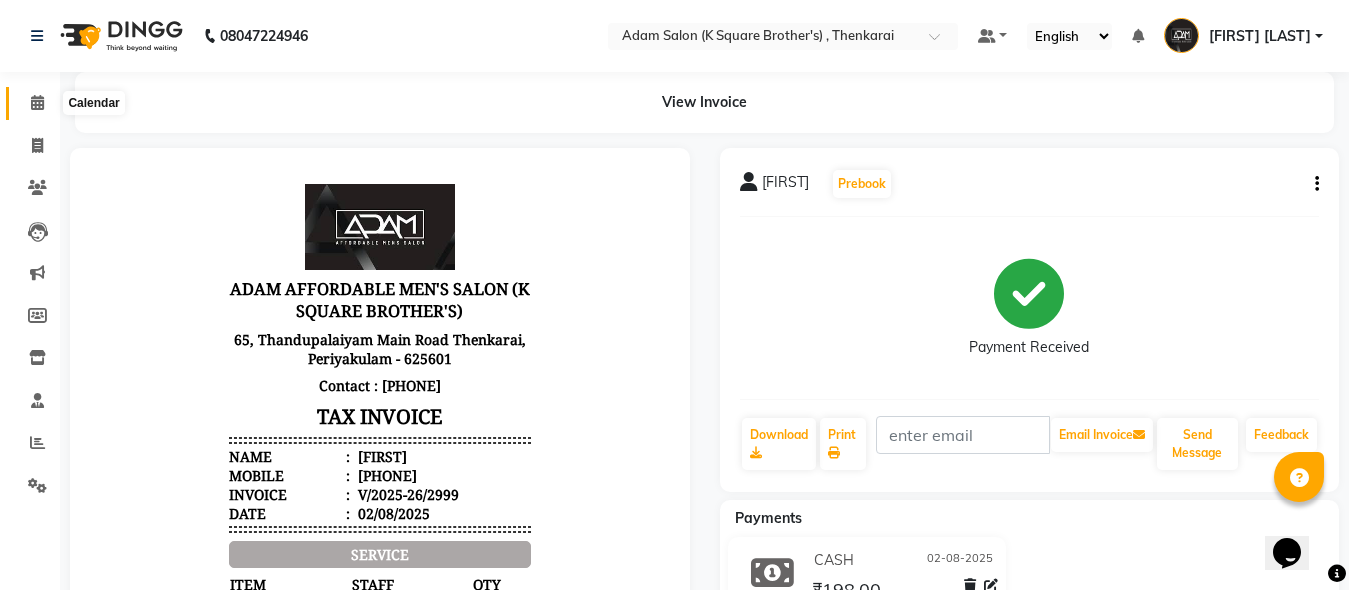 click 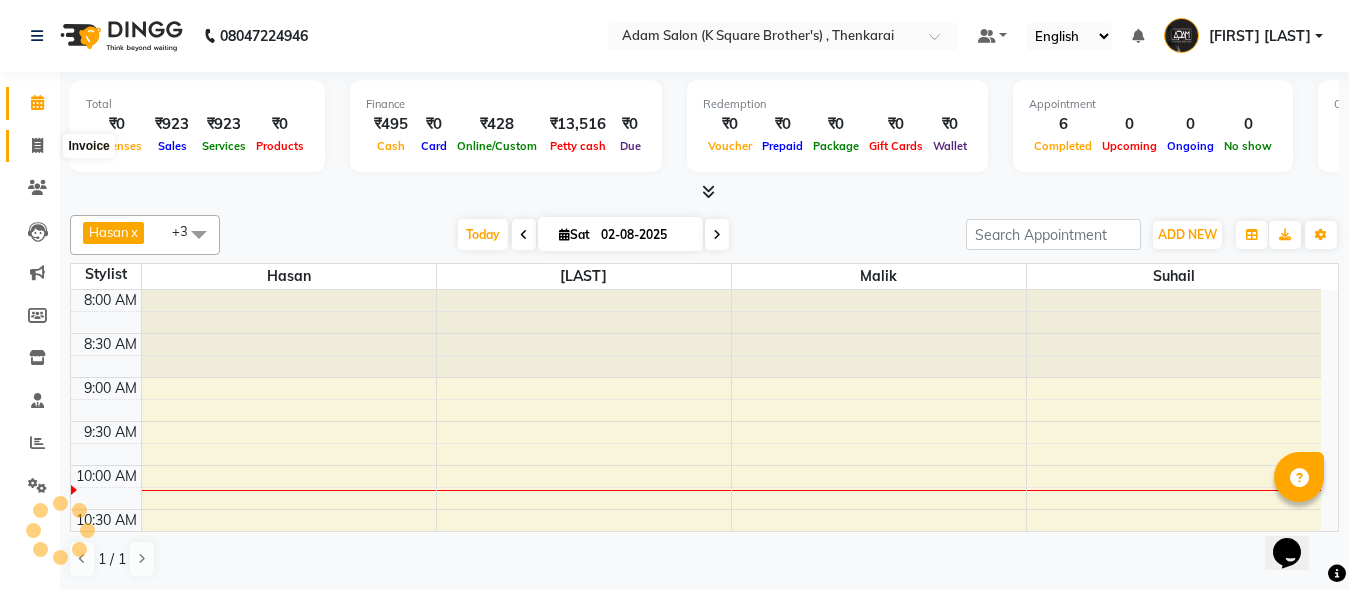 click 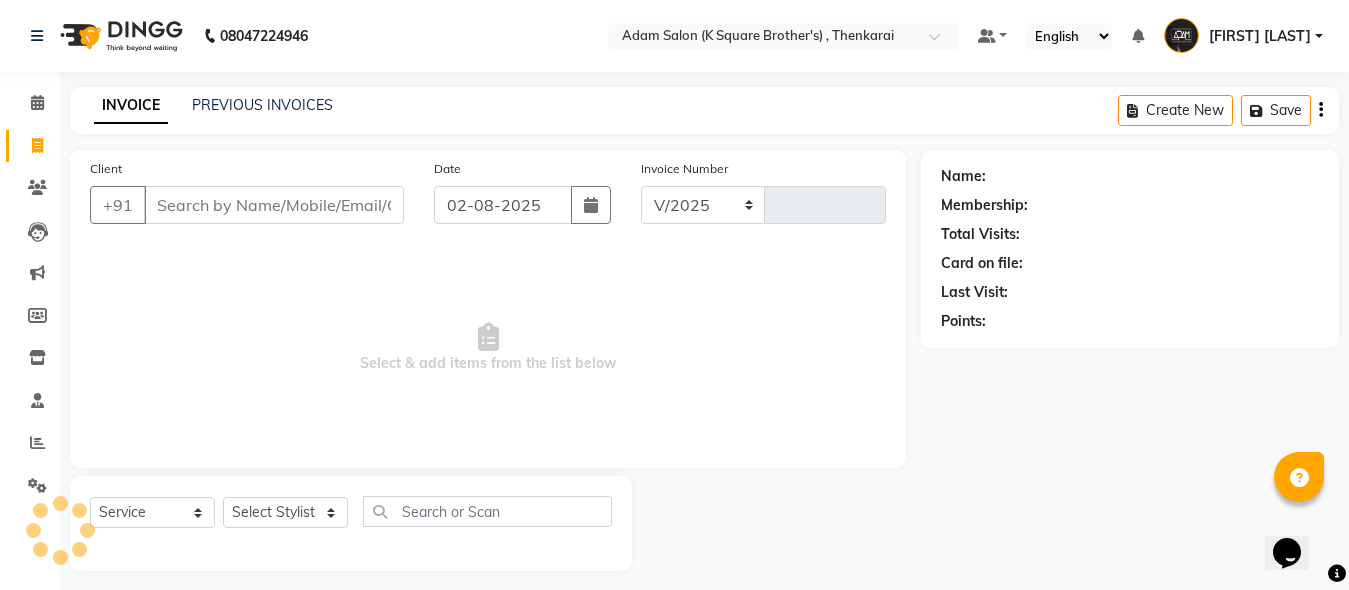 select on "8195" 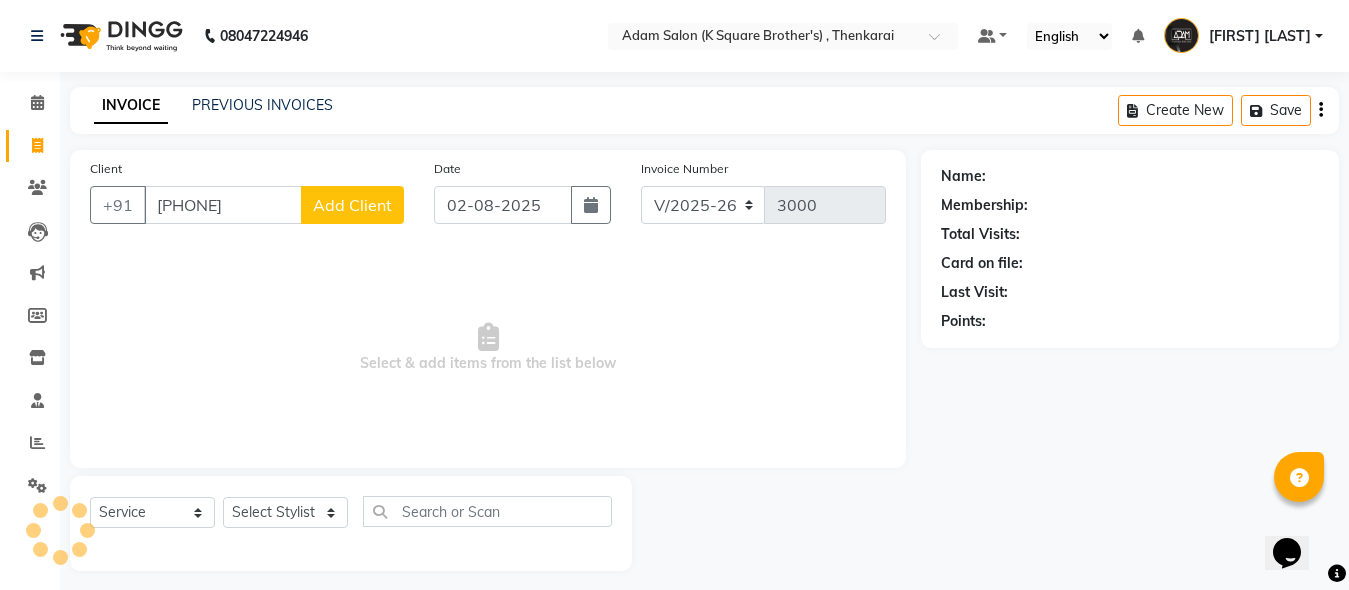 type on "[PHONE]" 